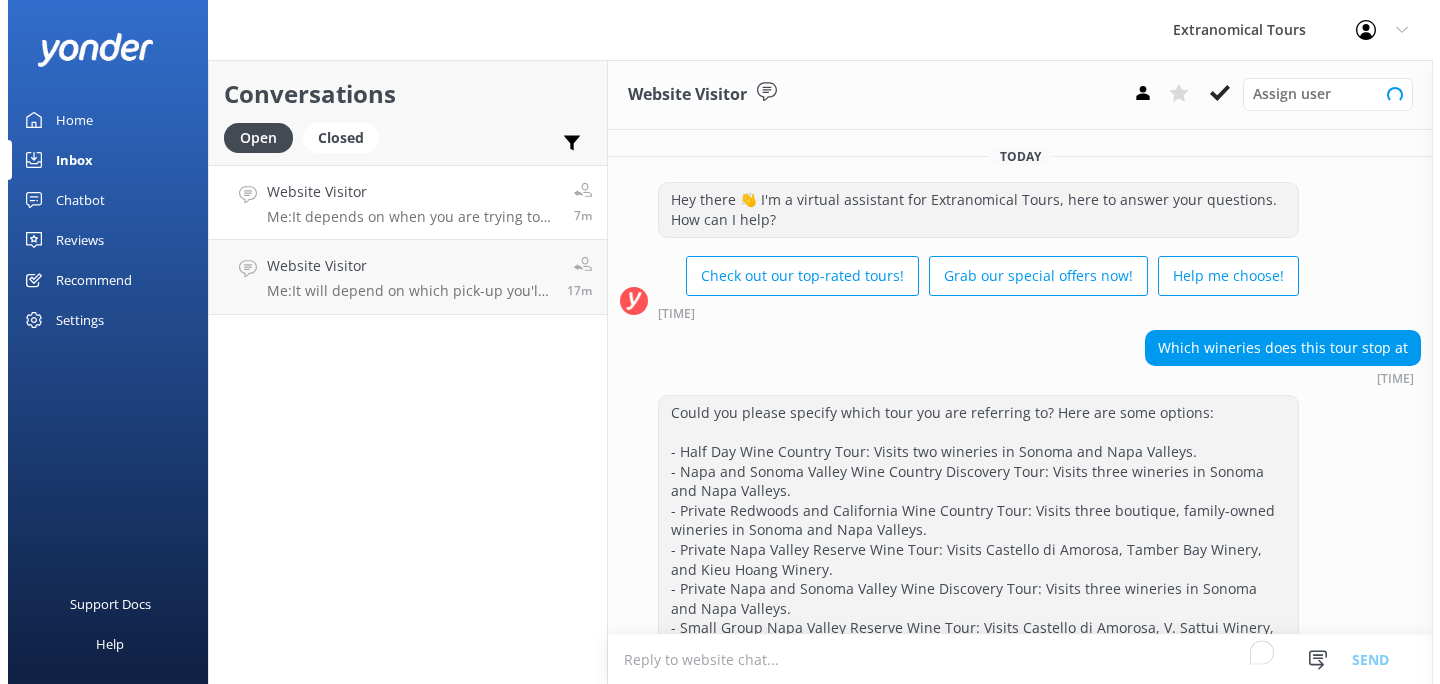 scroll, scrollTop: 0, scrollLeft: 0, axis: both 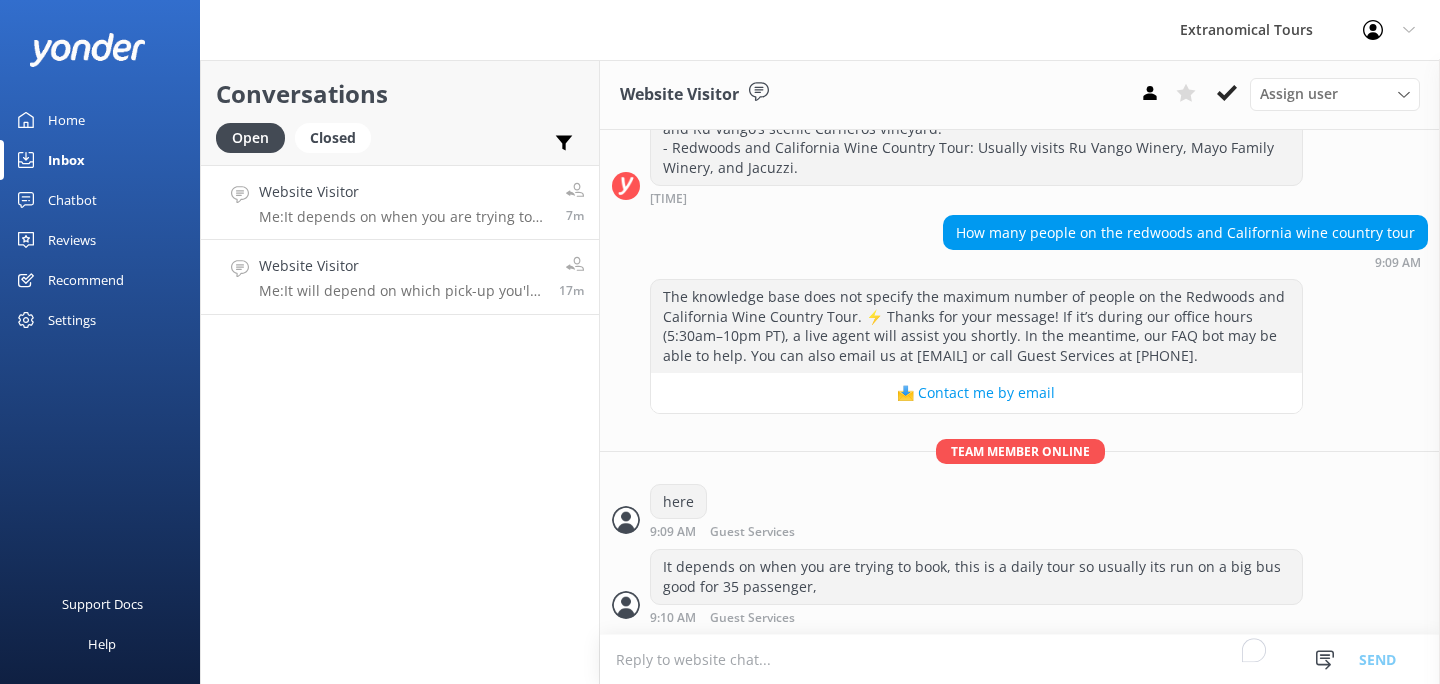 click on "Website Visitor" at bounding box center (401, 266) 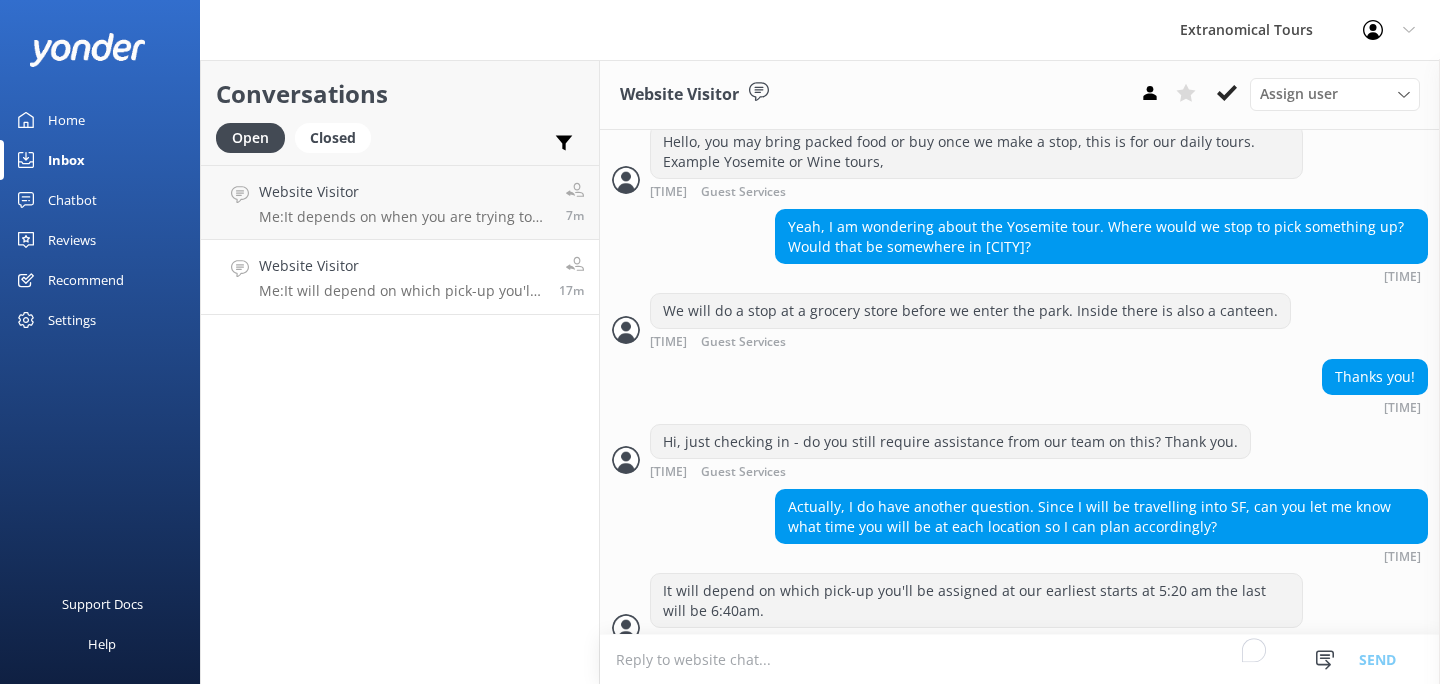 scroll, scrollTop: 567, scrollLeft: 0, axis: vertical 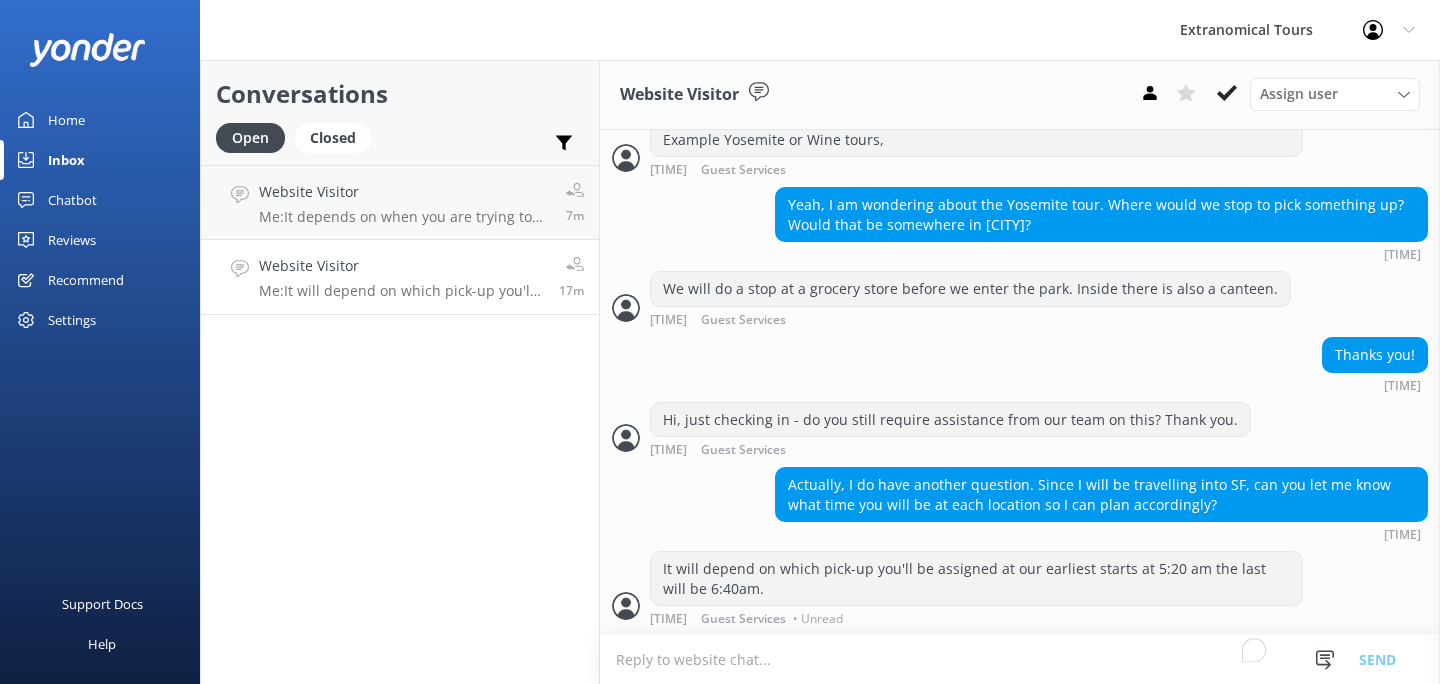 click on "Website Visitor" at bounding box center (401, 266) 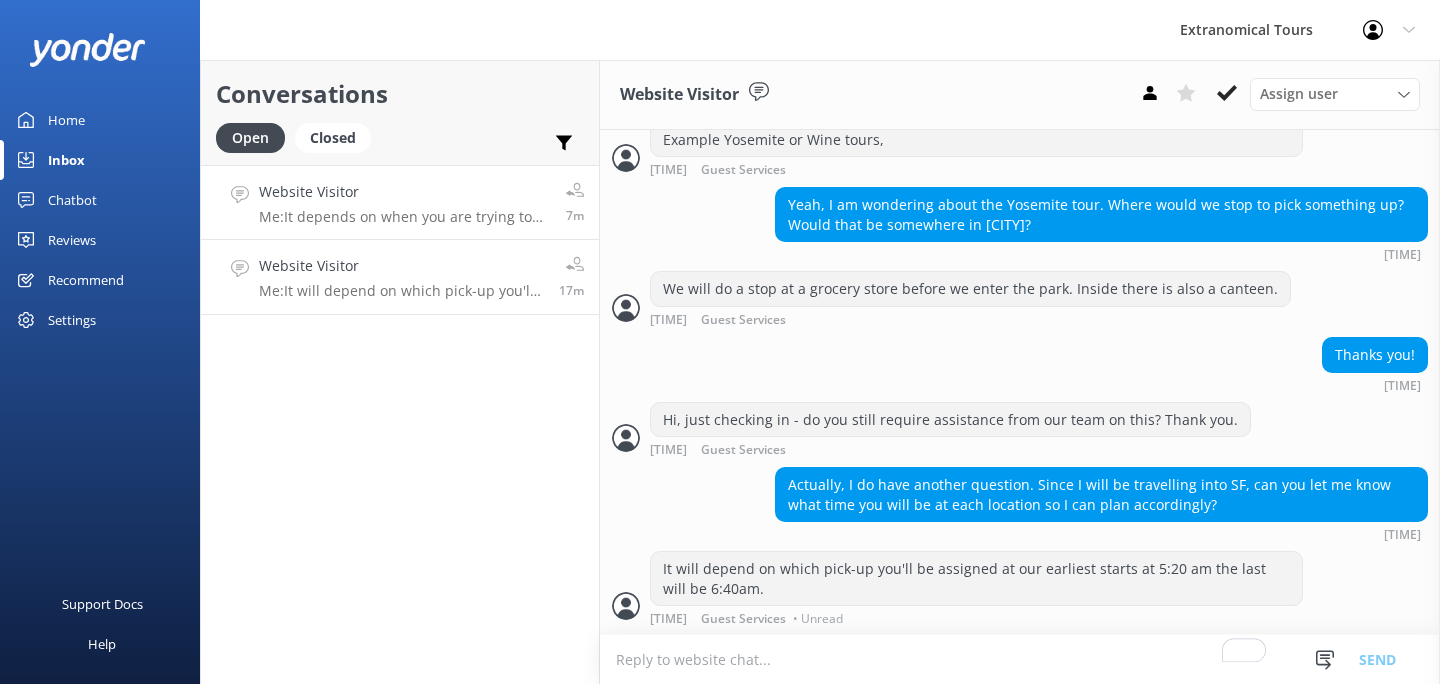 click on "Me: Please let us know if you would like to book the [LOCATION] and wine tour. We can give you the best rate! Thank you 5m" at bounding box center (400, 202) 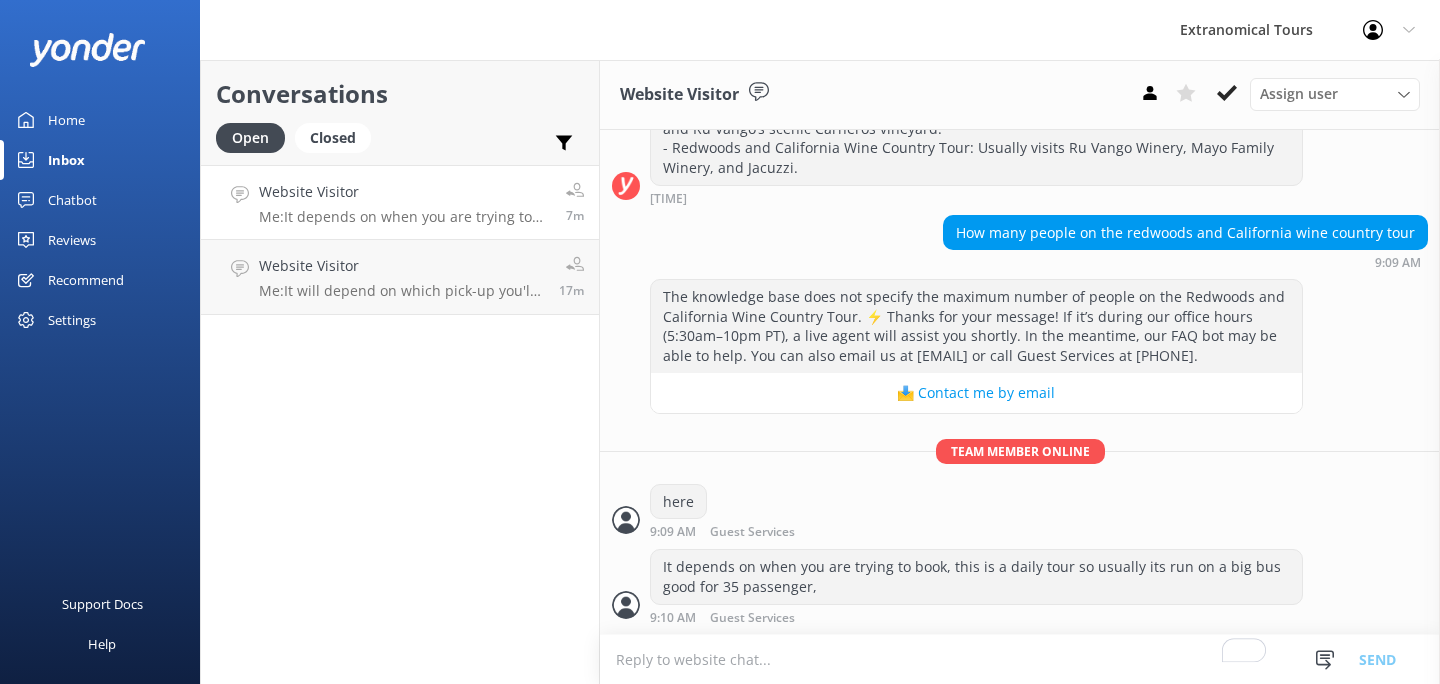 scroll, scrollTop: 538, scrollLeft: 0, axis: vertical 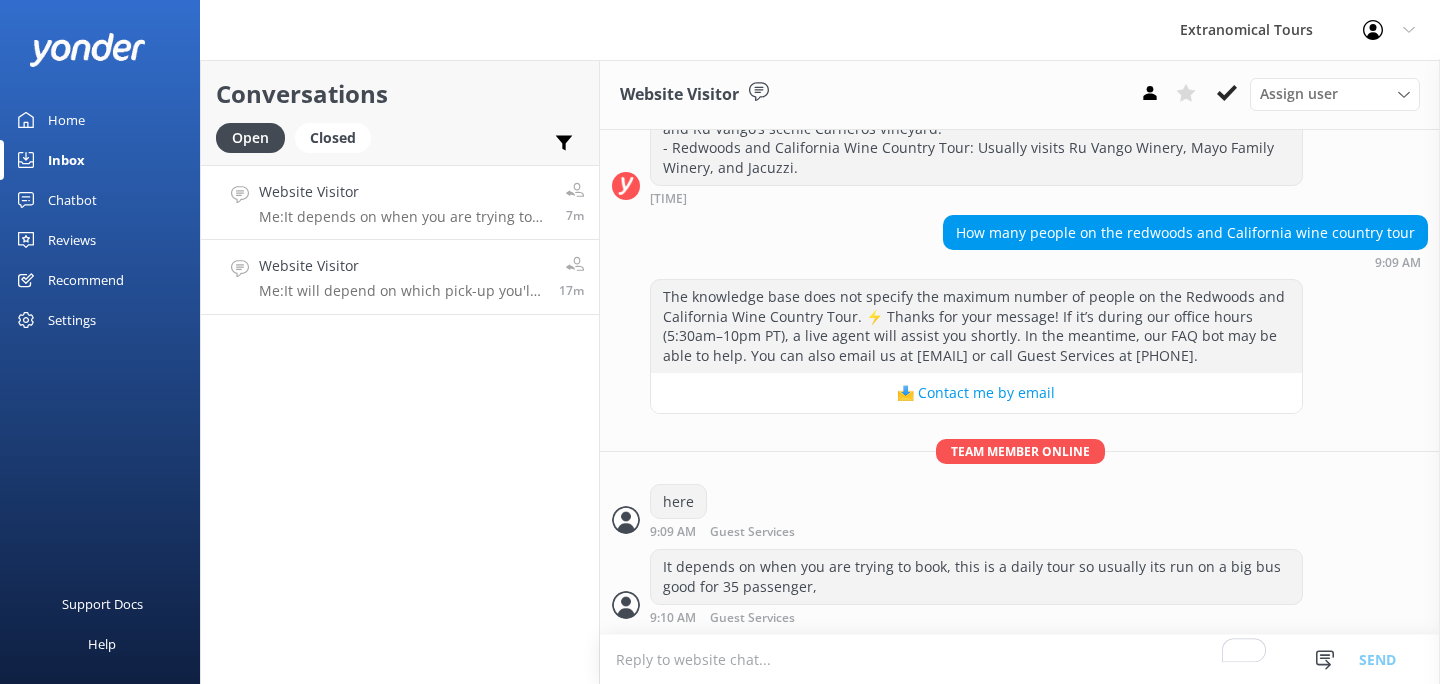 click on "Me: It will depend on which pick-up you'll be assigned at our earliest starts at 5:20 am the last will be 6:40am." at bounding box center (401, 291) 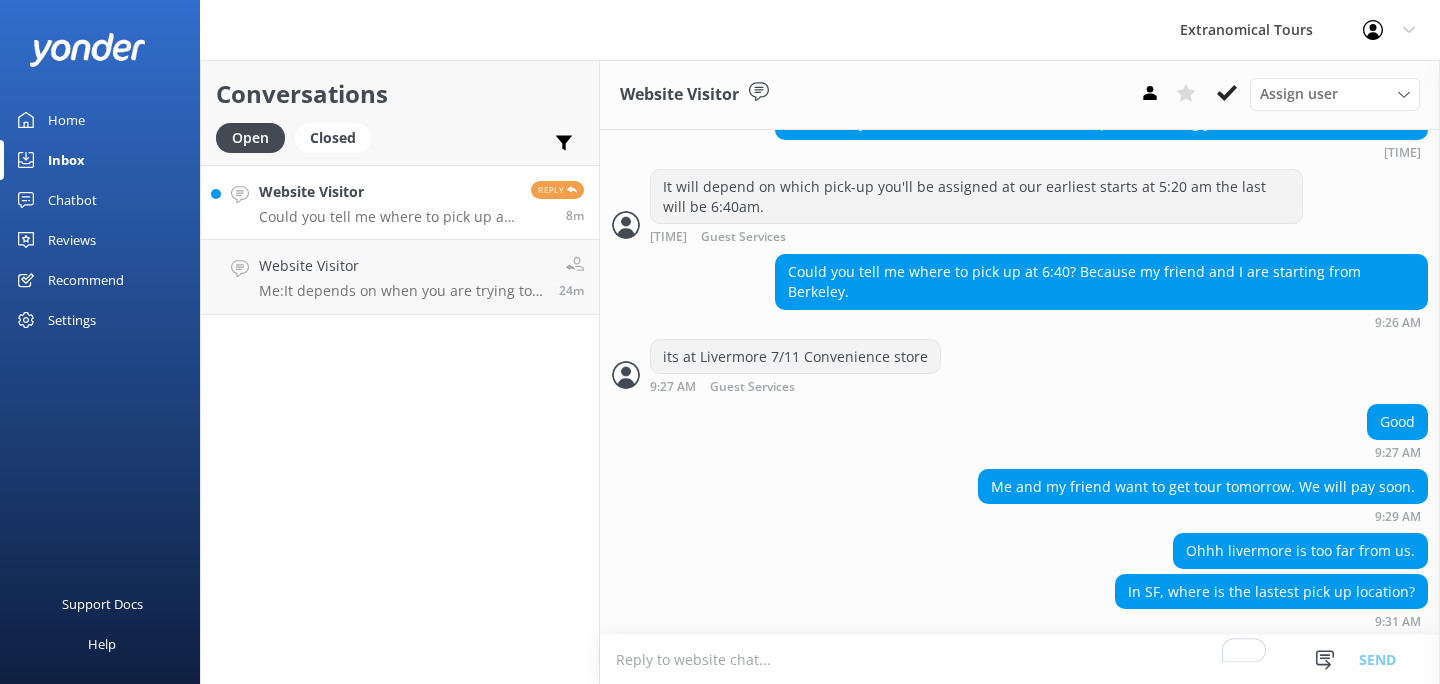 scroll, scrollTop: 952, scrollLeft: 0, axis: vertical 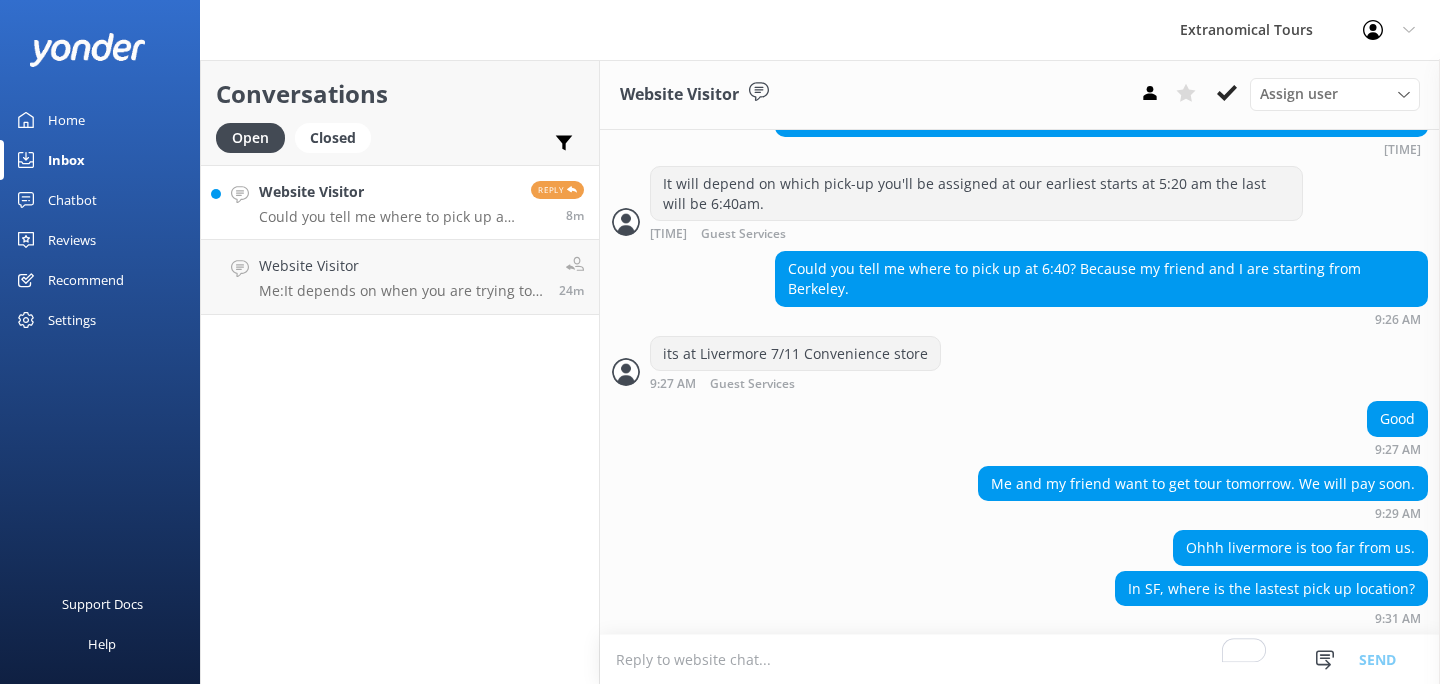 click on "Could you tell me where to pick up at 6:40? Because my friend and I are starting from Berkeley." at bounding box center [387, 217] 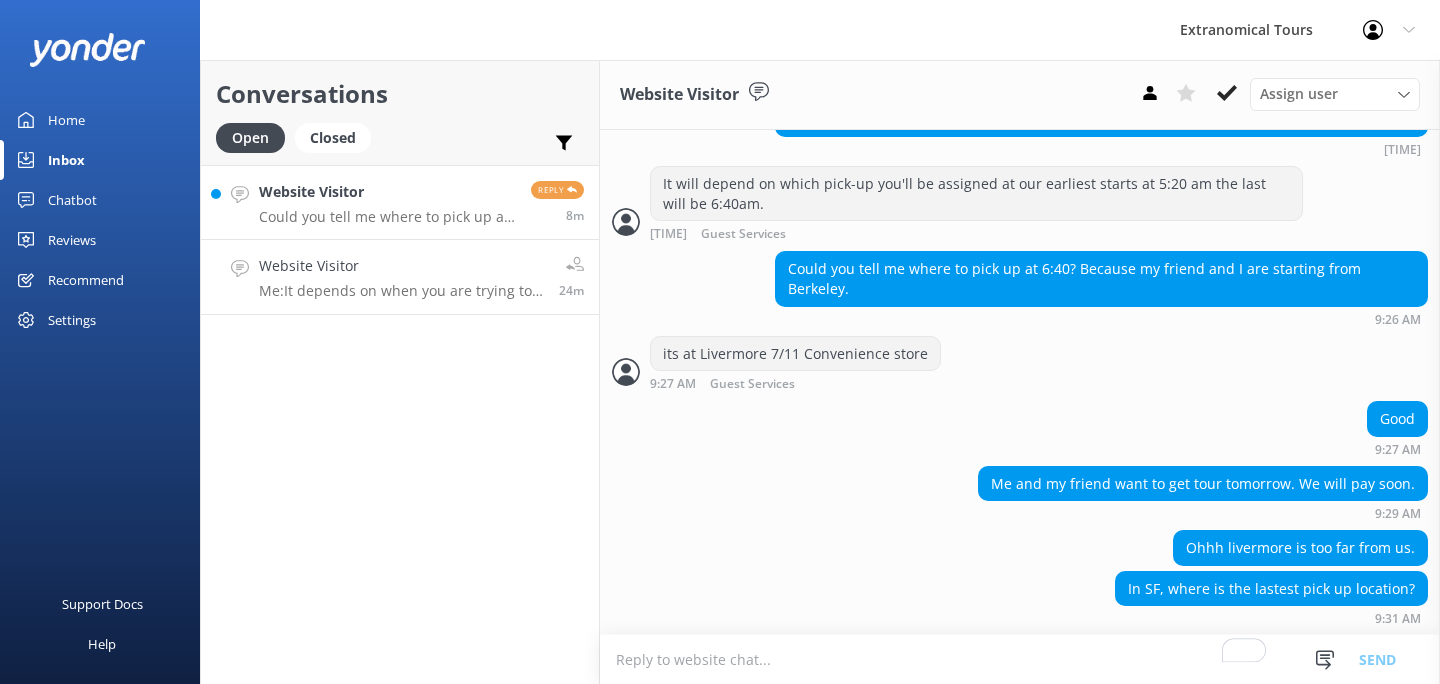 click on "Website Visitor Me:  It depends on when you are trying to book, this is a daily tour so usually its run on a big bus good for 35 passenger, 24m" at bounding box center [400, 277] 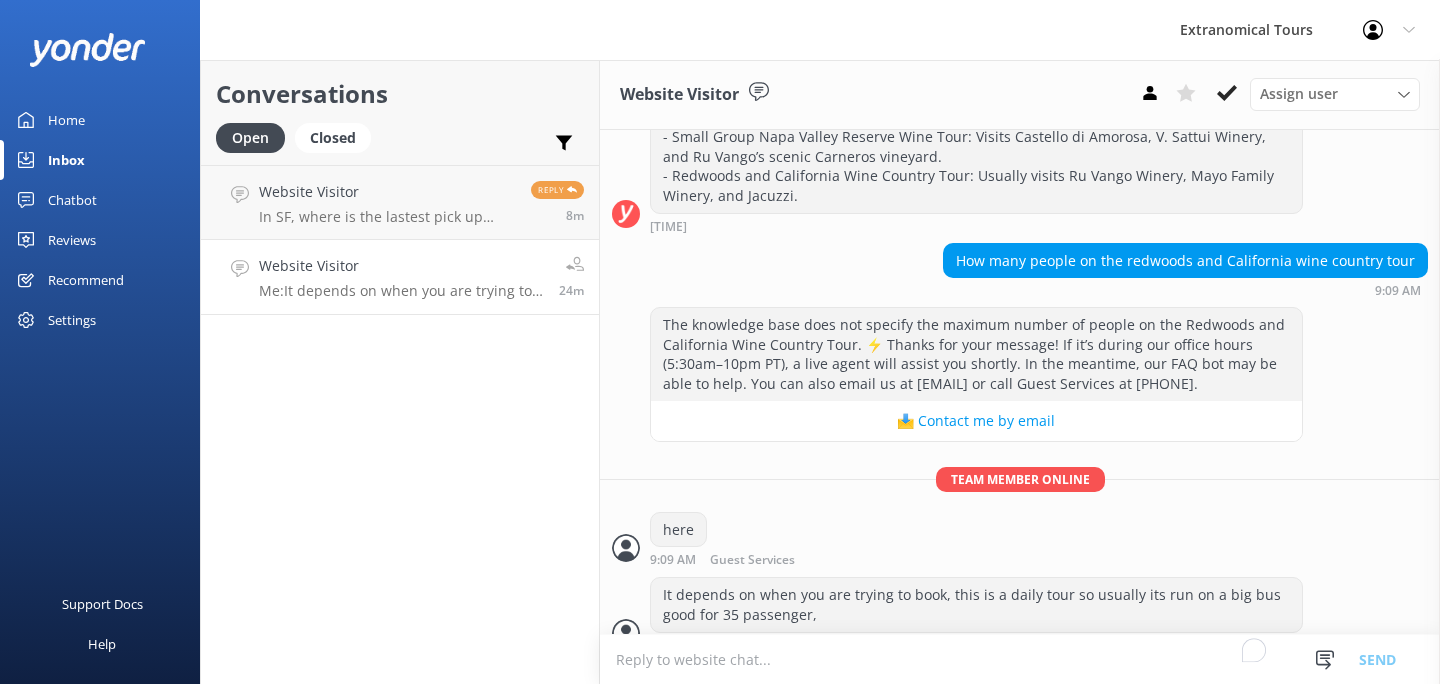 scroll, scrollTop: 538, scrollLeft: 0, axis: vertical 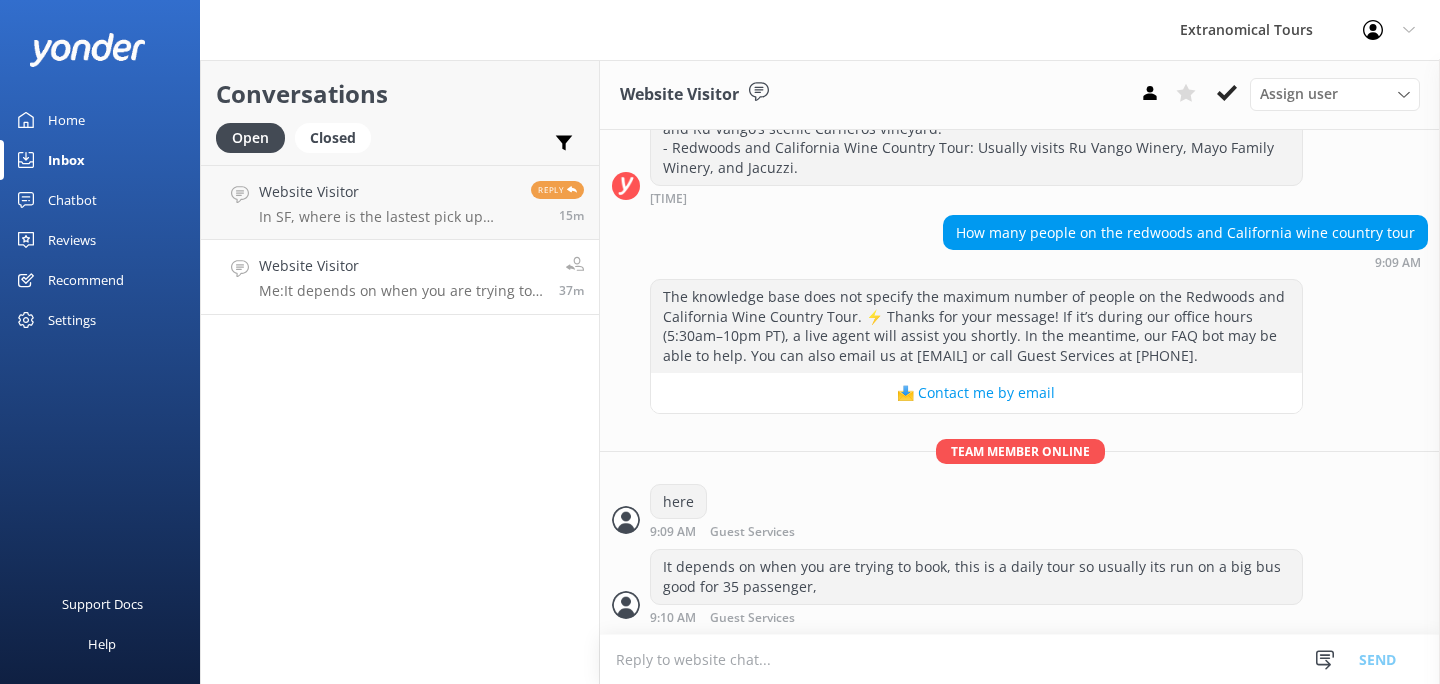 click on "Conversations Open Closed Important Assigned to me Unassigned Website Visitor In SF, where is the lastest pick up location? Reply 15m Website Visitor Me:  It depends on when you are trying to book, this is a daily tour so usually its run on a big bus good for 35 passenger, 37m" at bounding box center [400, 372] 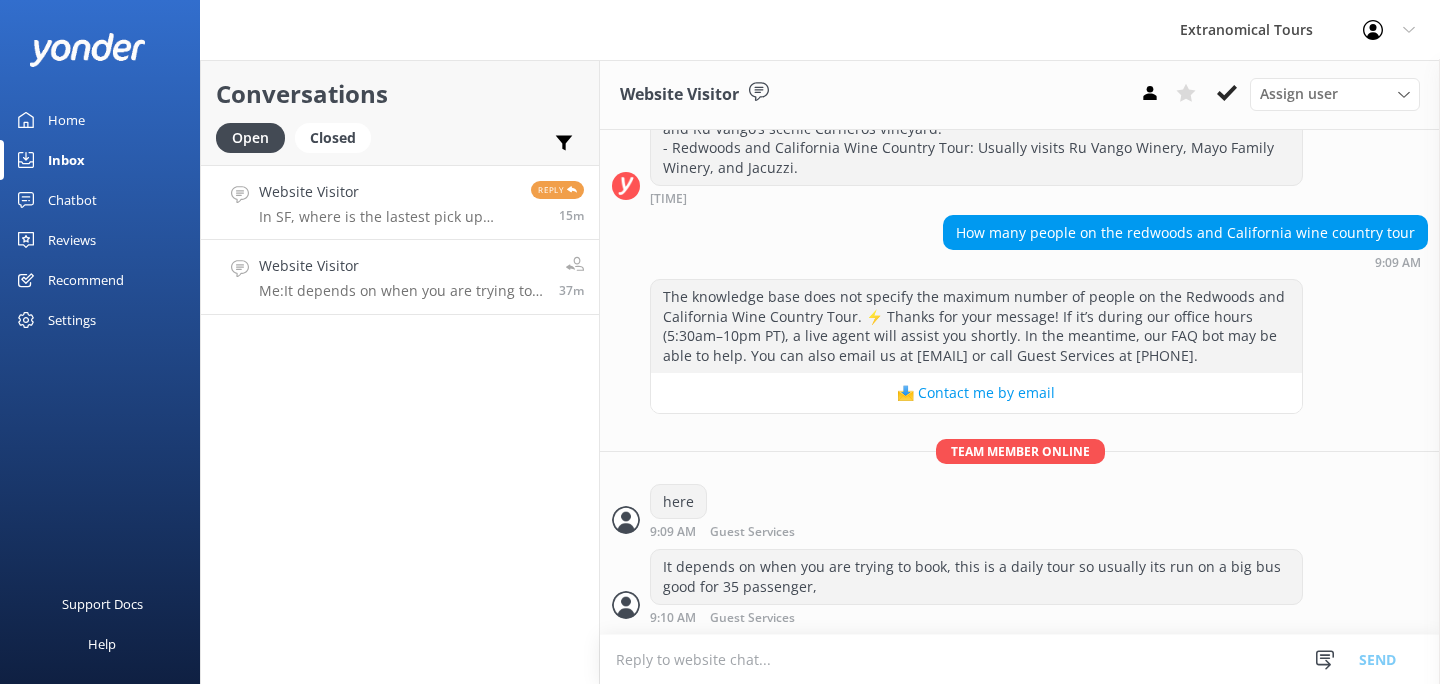click on "Website Visitor" at bounding box center (387, 192) 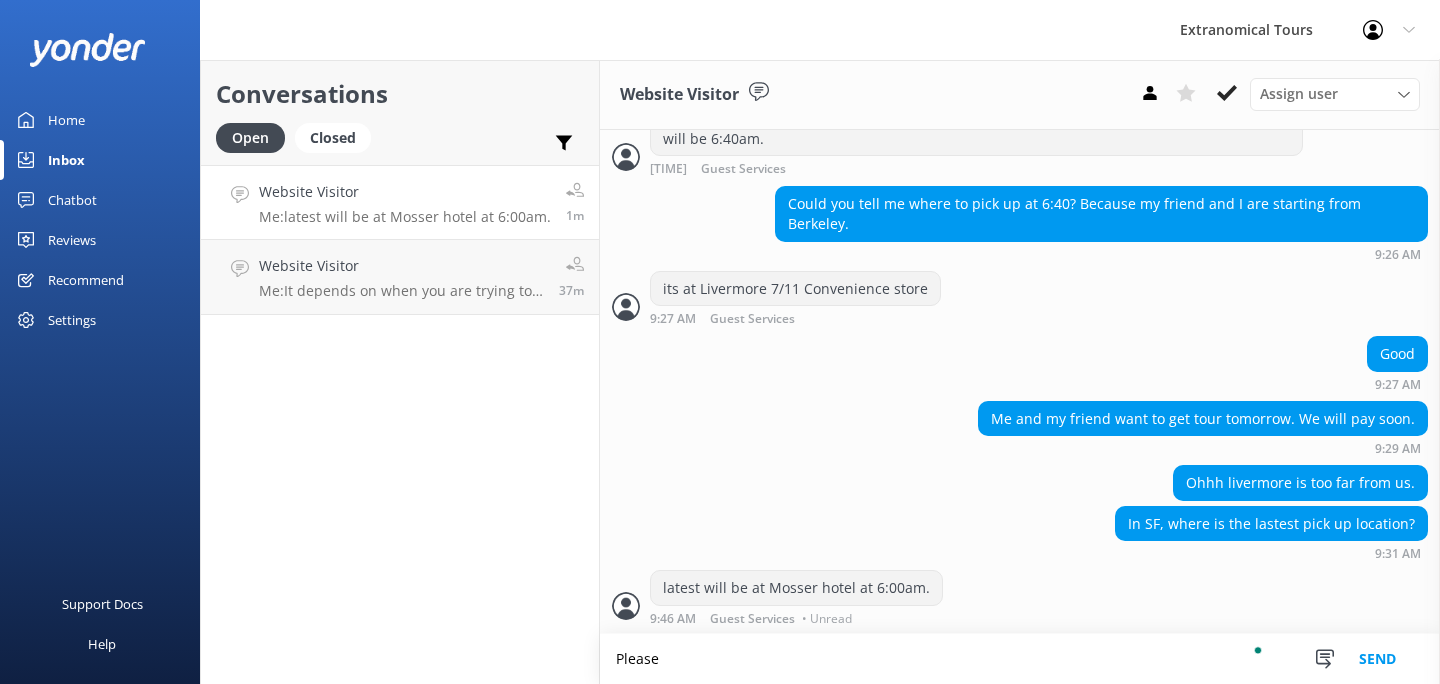 scroll, scrollTop: 1018, scrollLeft: 0, axis: vertical 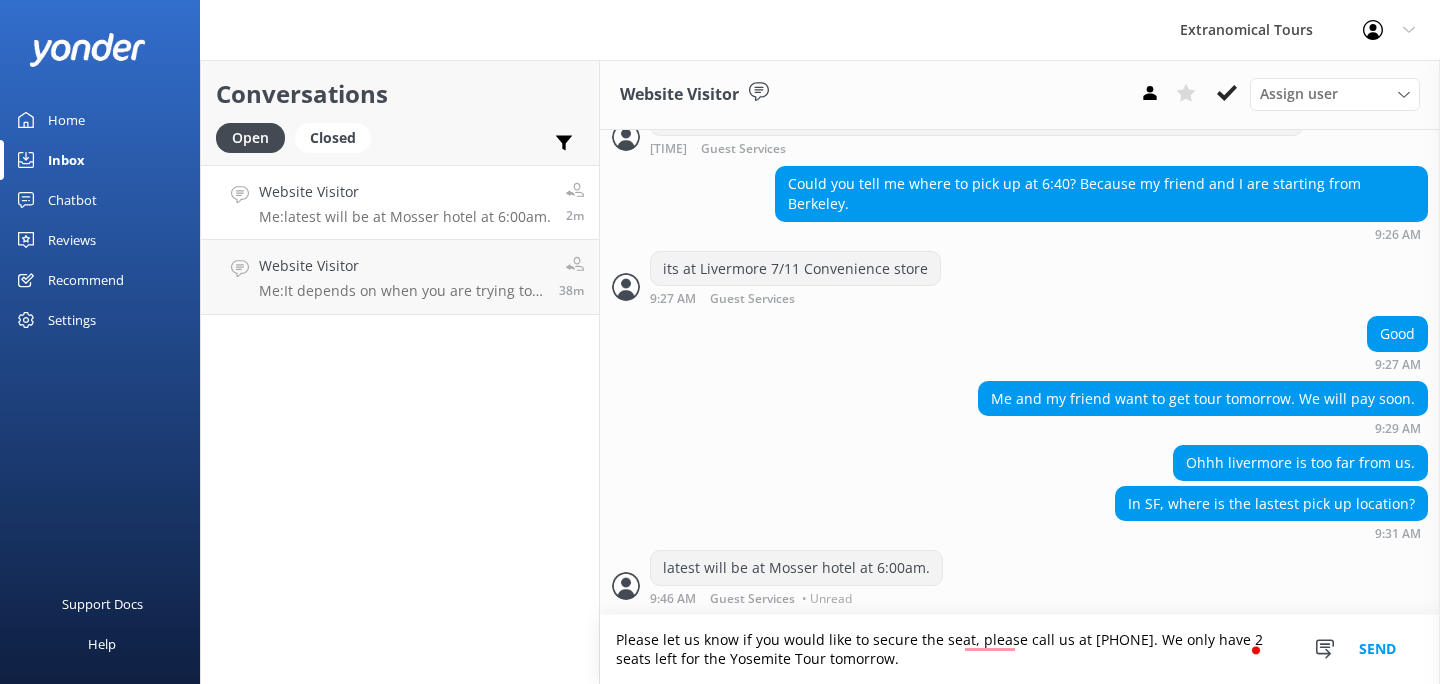 type on "Please let us know if you would like to secure the seat, please call us at [PHONE]. We only have 2 seats left for the Yosemite Tour tomorrow." 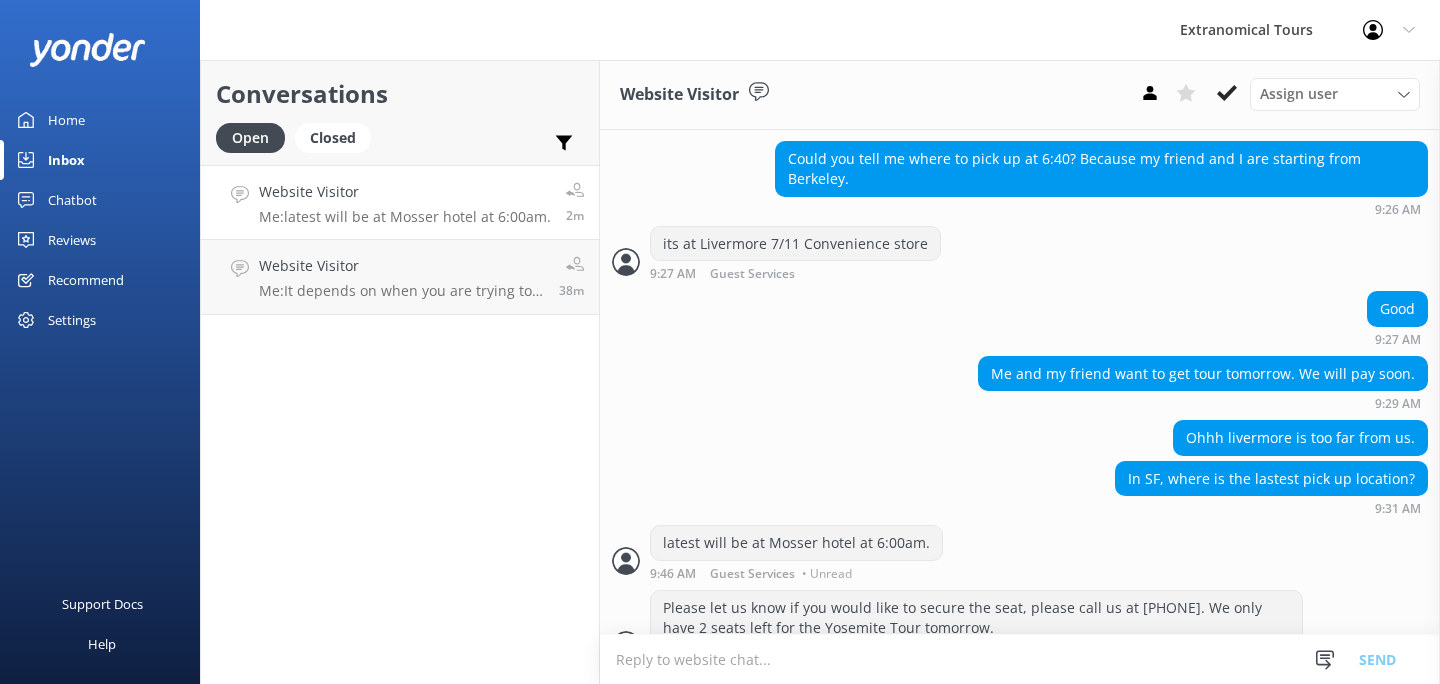 scroll, scrollTop: 1101, scrollLeft: 0, axis: vertical 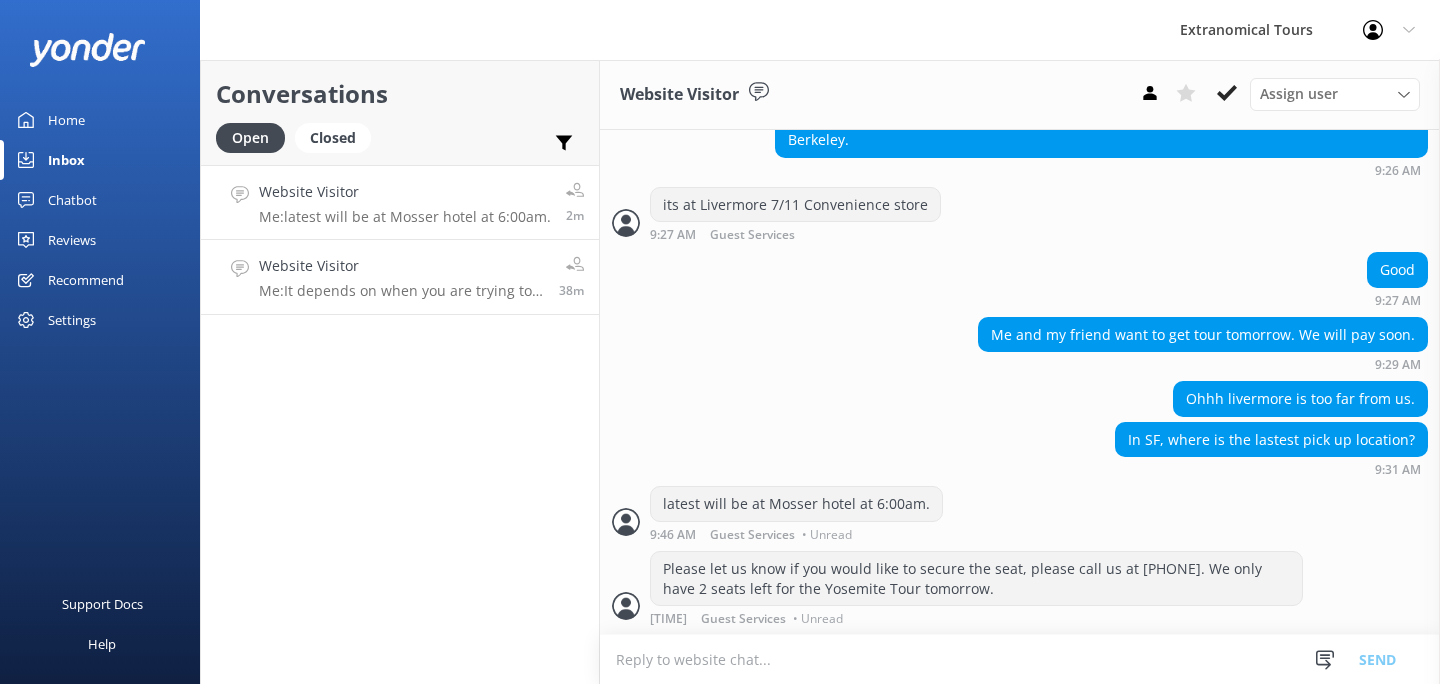 click on "Website Visitor" at bounding box center [401, 266] 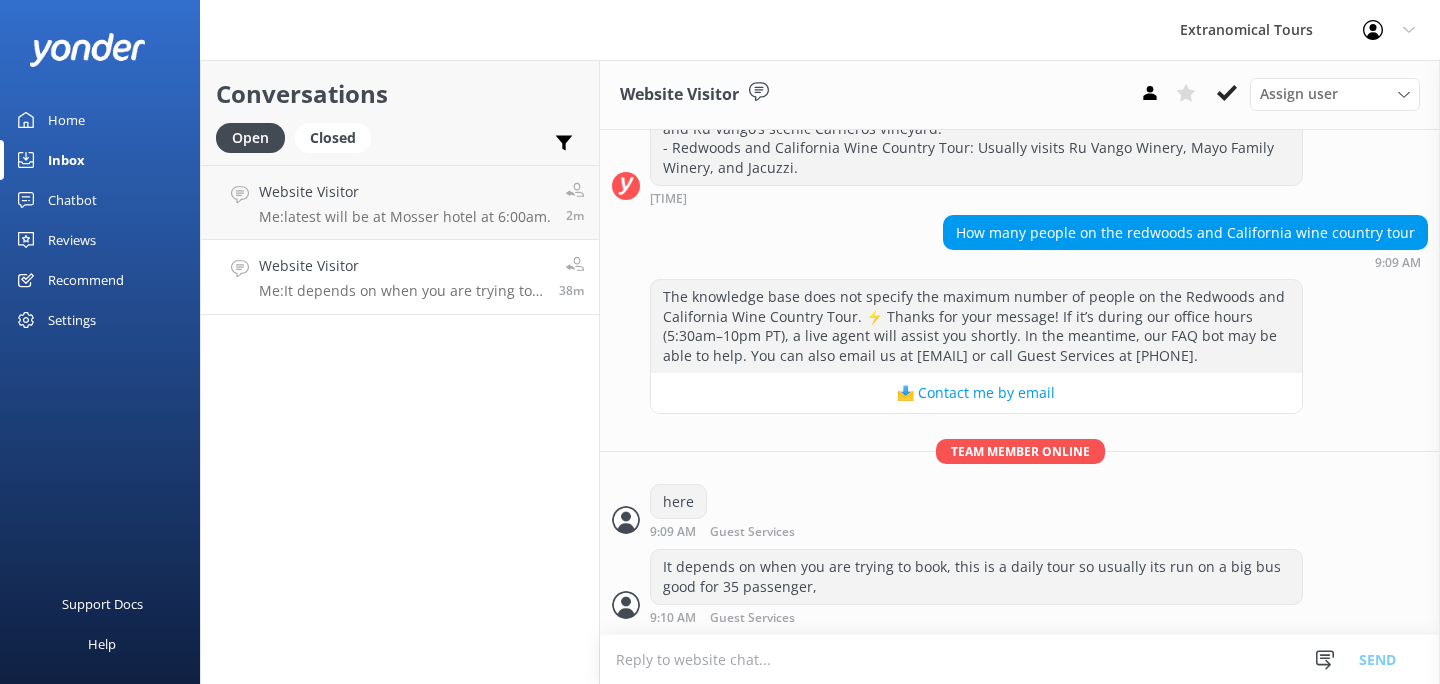 scroll, scrollTop: 538, scrollLeft: 0, axis: vertical 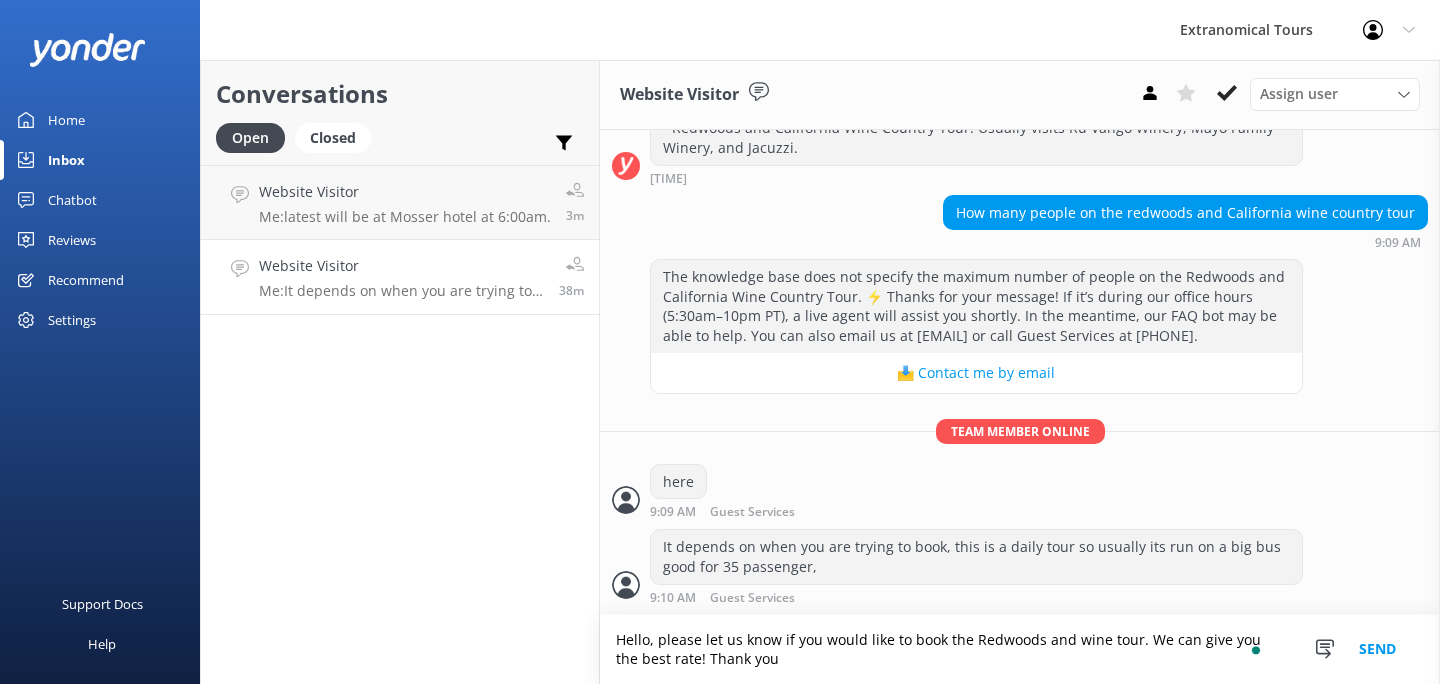 type on "Hello, please let us know if you would like to book the Redwoods and wine tour. We can give you the best rate! Thank you" 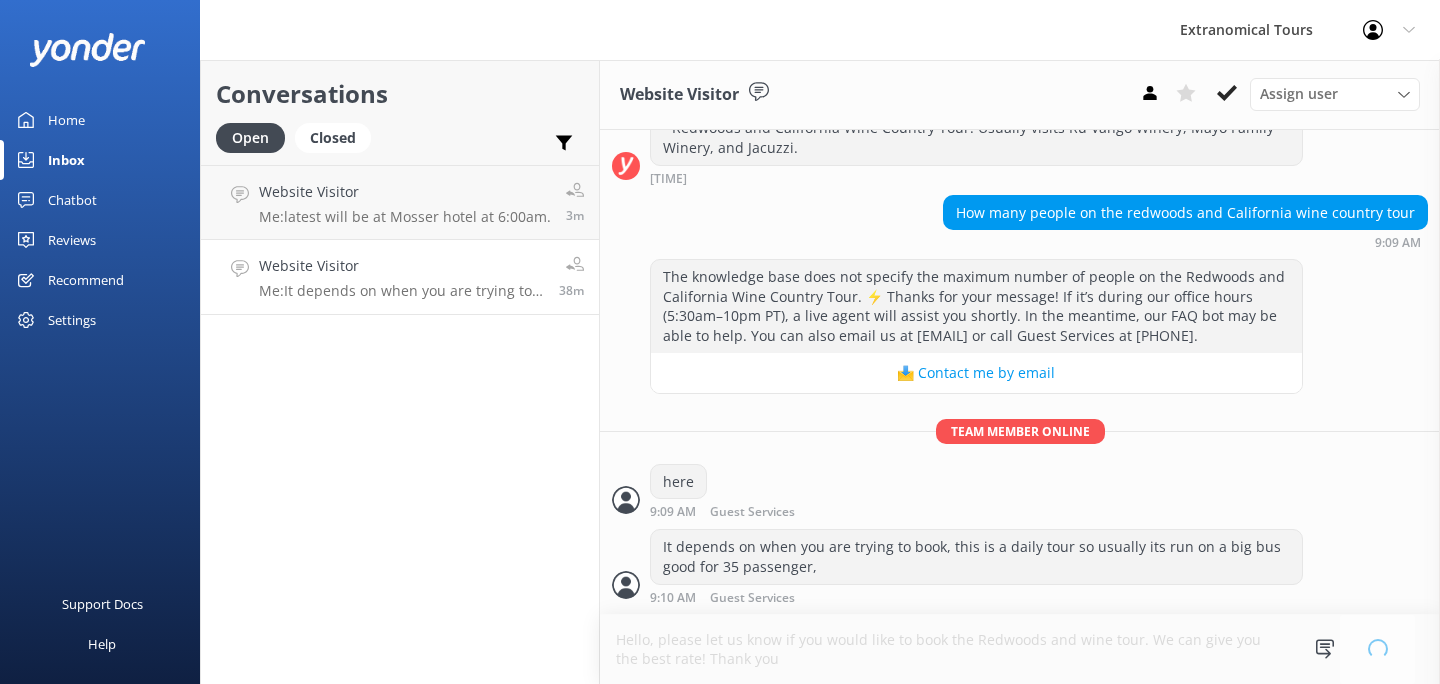 type 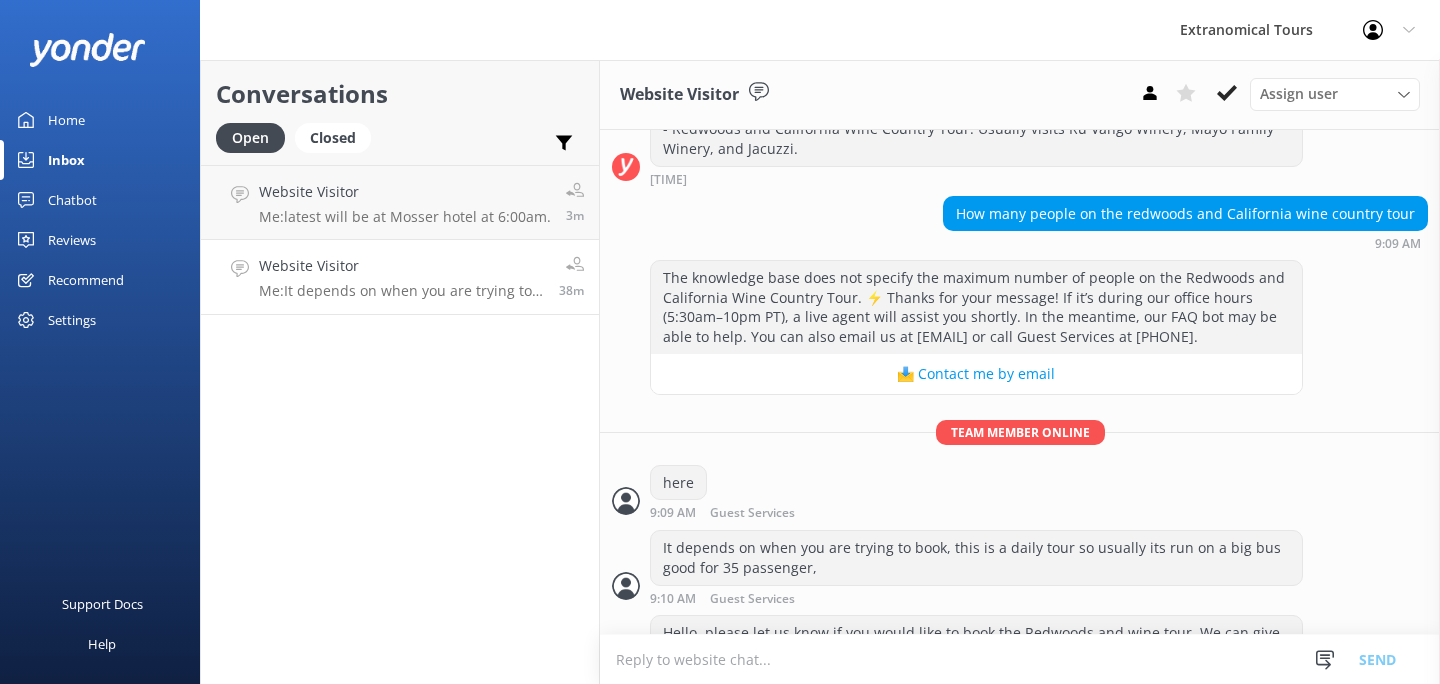 scroll, scrollTop: 622, scrollLeft: 0, axis: vertical 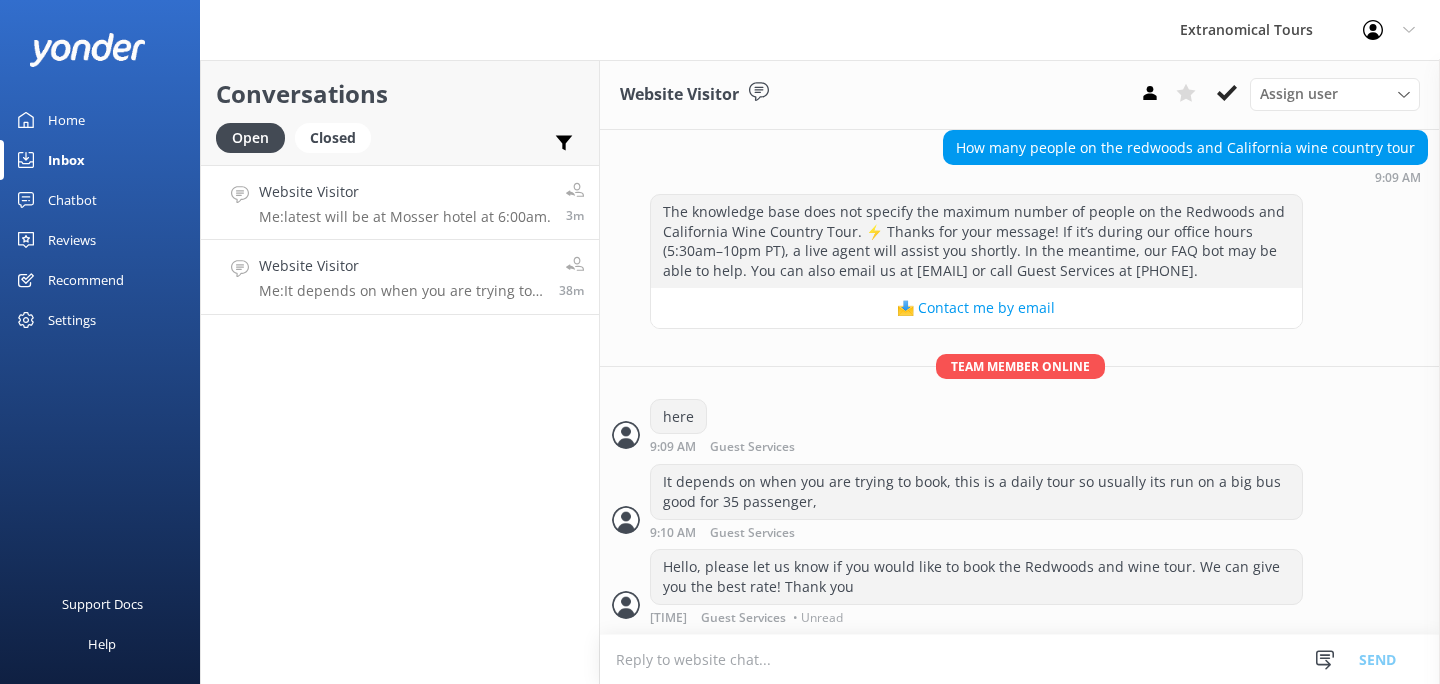 click on "Website Visitor" at bounding box center (405, 192) 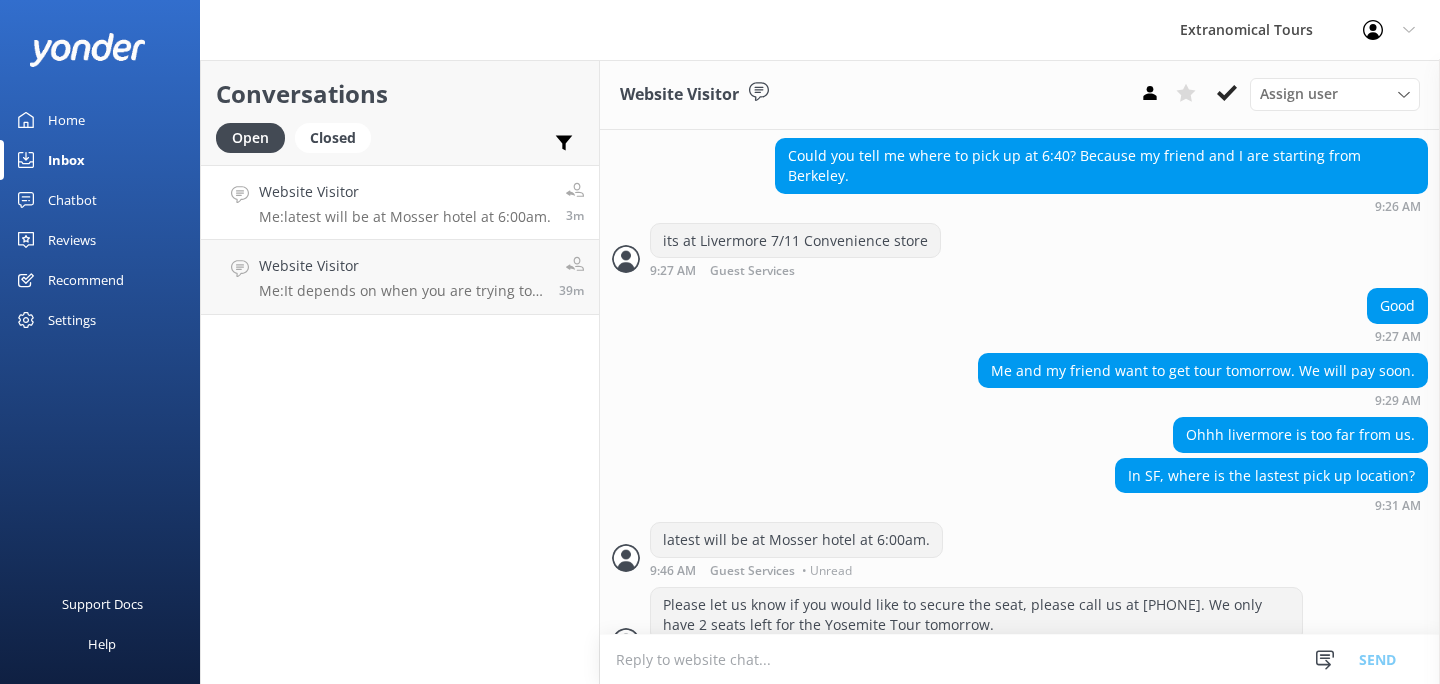 scroll, scrollTop: 1101, scrollLeft: 0, axis: vertical 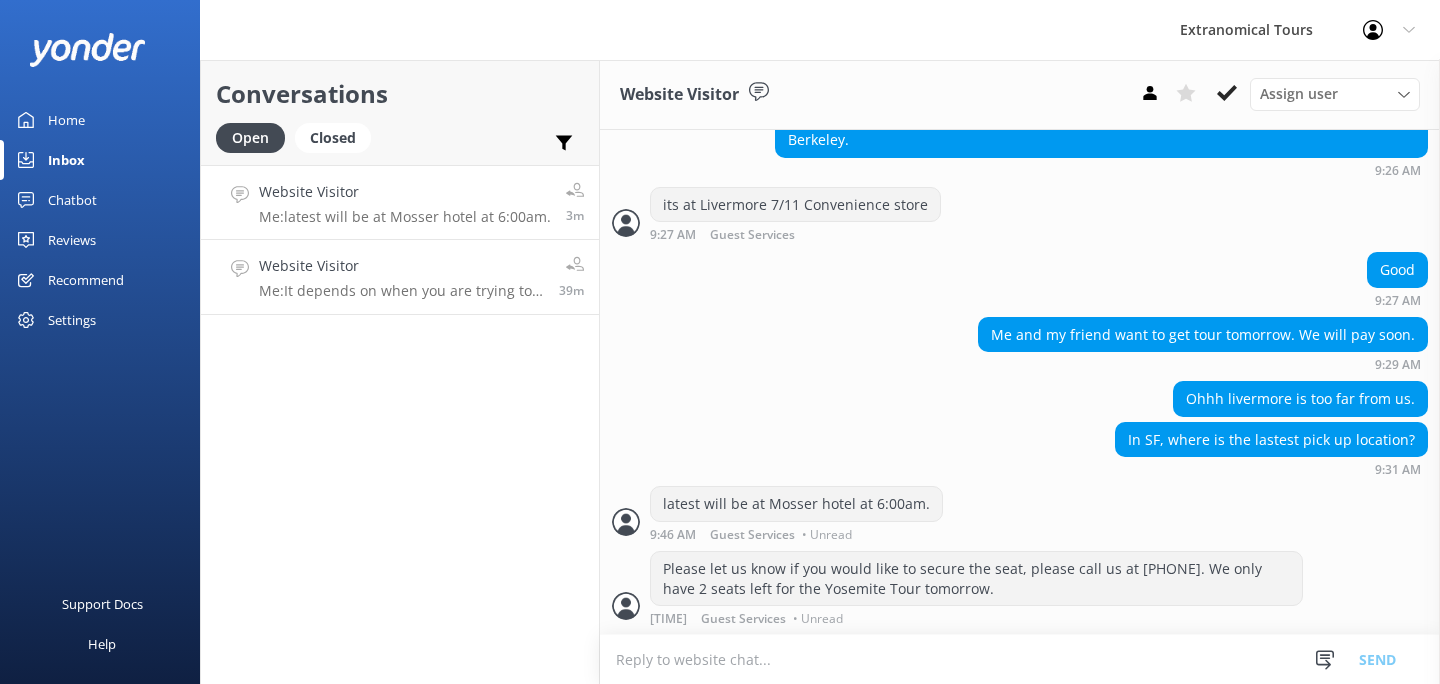 click on "Website Visitor Me:  It depends on when you are trying to book, this is a daily tour so usually its run on a big bus good for 35 passenger, 39m" at bounding box center [400, 277] 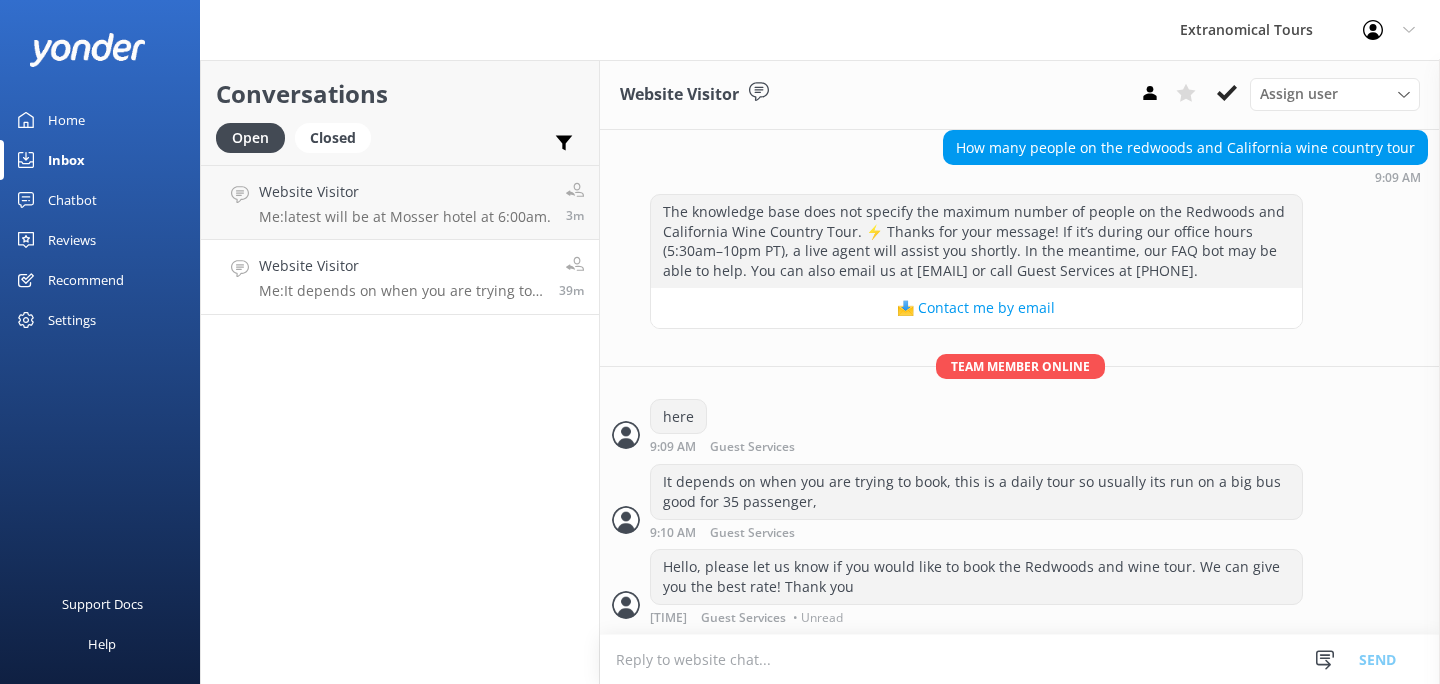 scroll, scrollTop: 622, scrollLeft: 0, axis: vertical 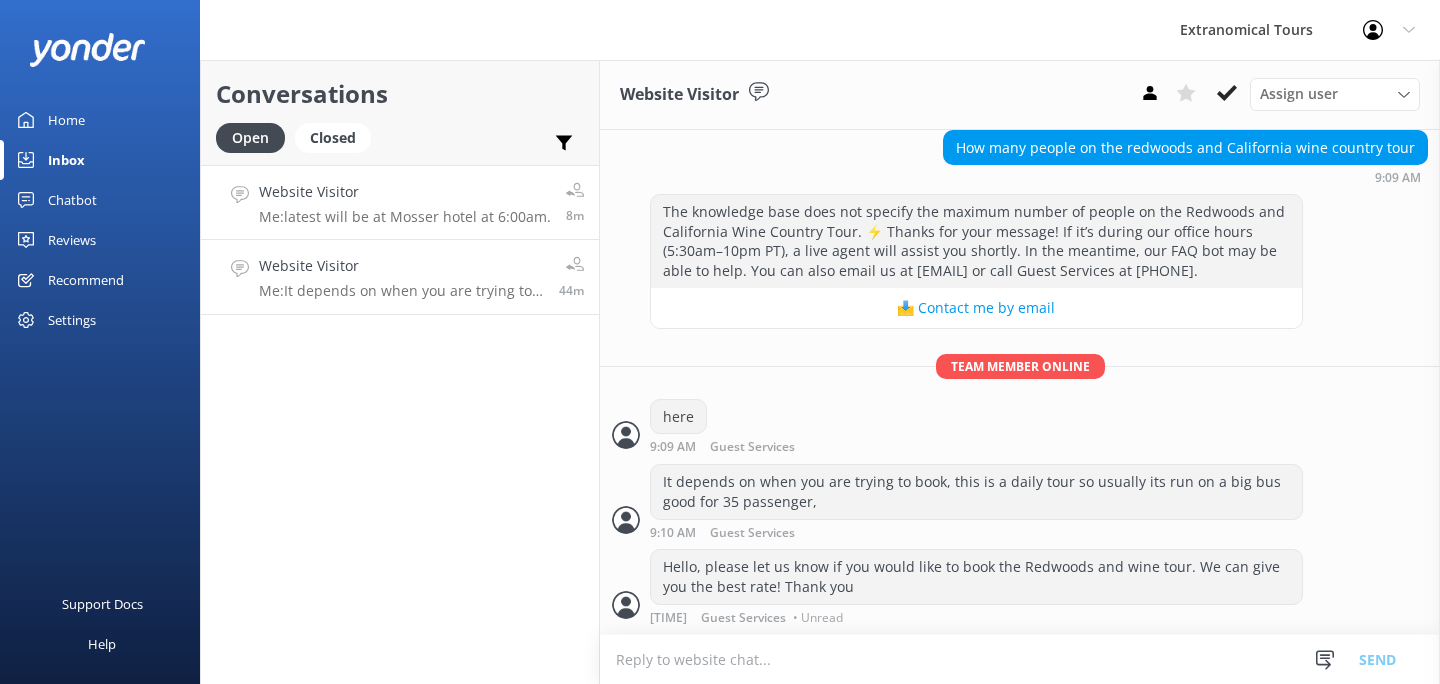 click on "Me: latest will be at Mosser hotel at 6:00am." at bounding box center (405, 217) 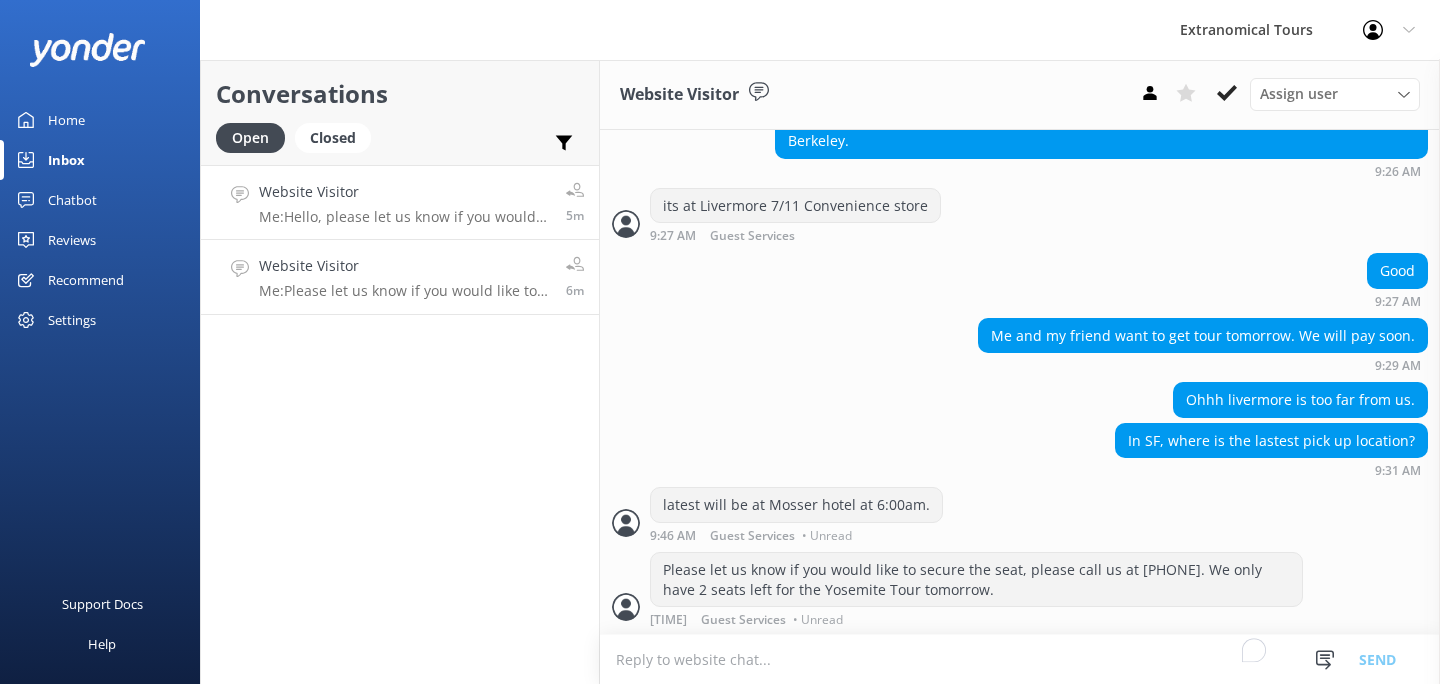 scroll, scrollTop: 1101, scrollLeft: 0, axis: vertical 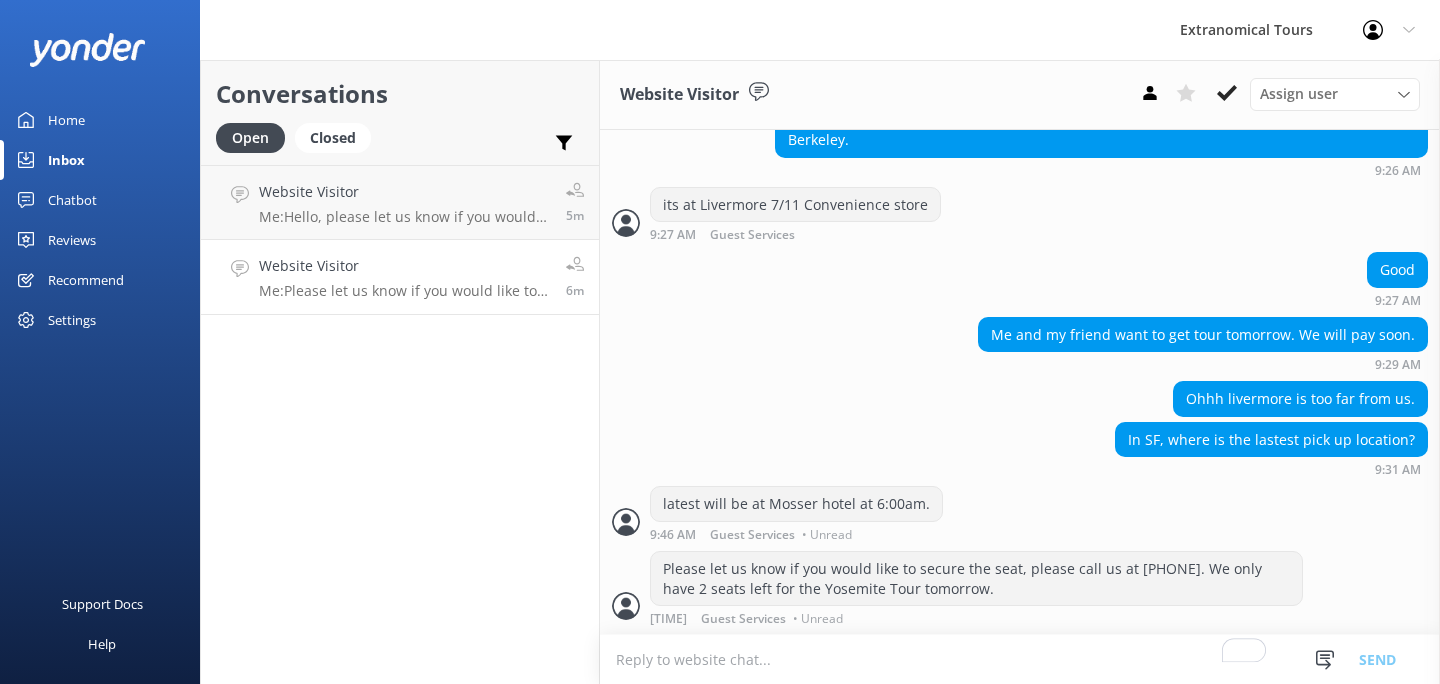 click on "Website Visitor" at bounding box center (405, 266) 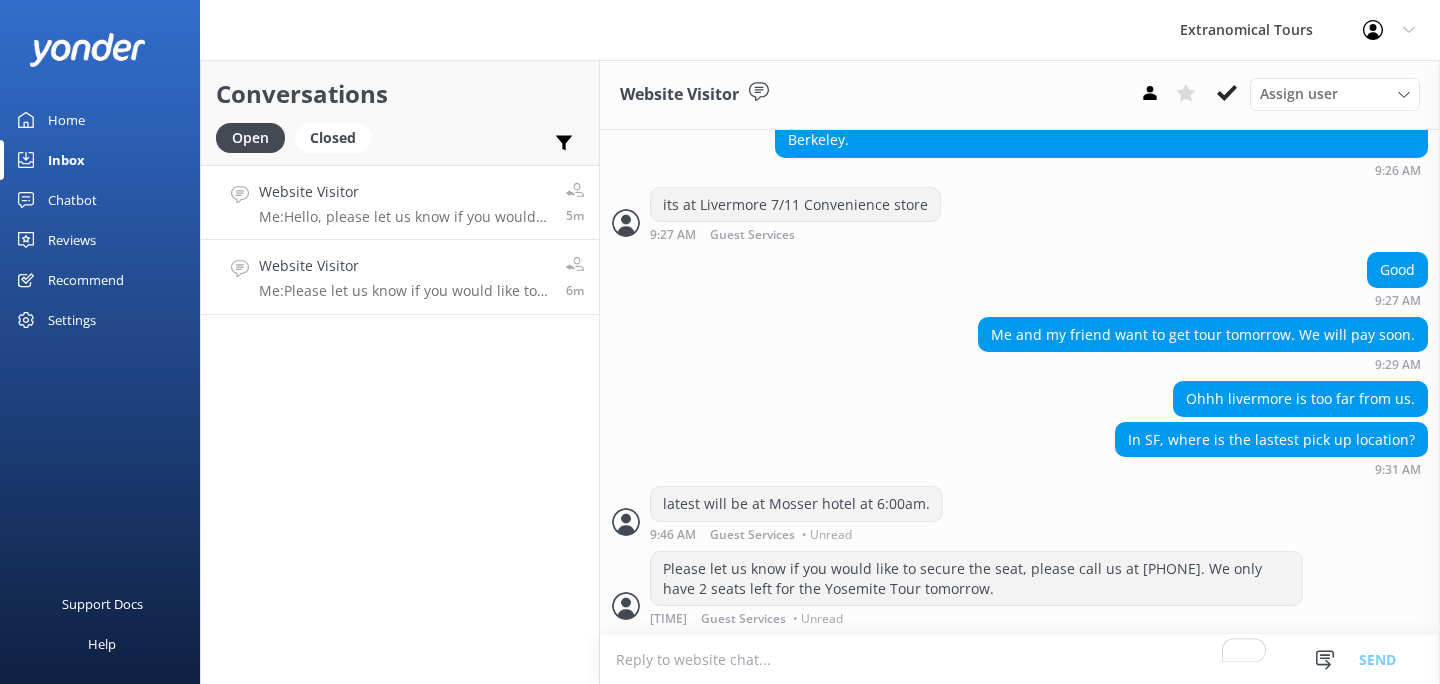 click on "Website Visitor Me: Hello, please let us know if you would like to book the Redwoods and wine tour. We can give you the best rate! Thank you" at bounding box center (405, 202) 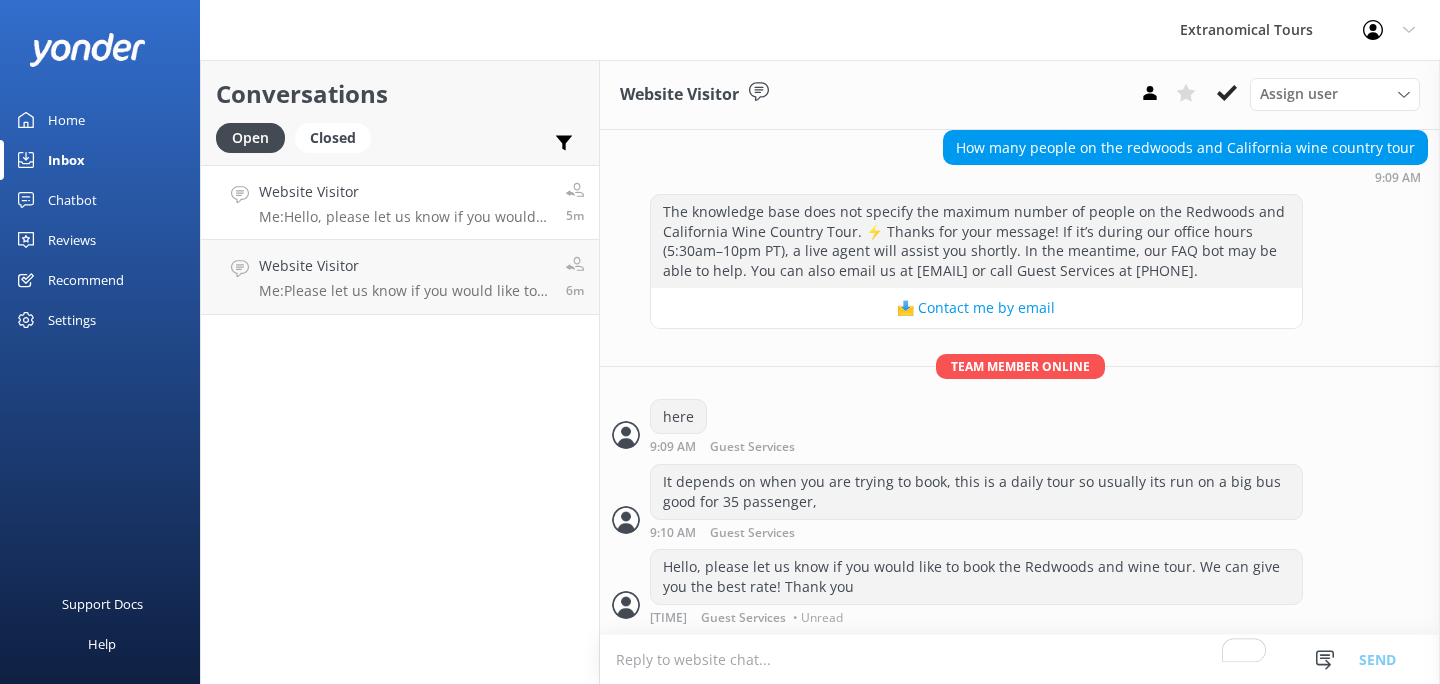 scroll, scrollTop: 622, scrollLeft: 0, axis: vertical 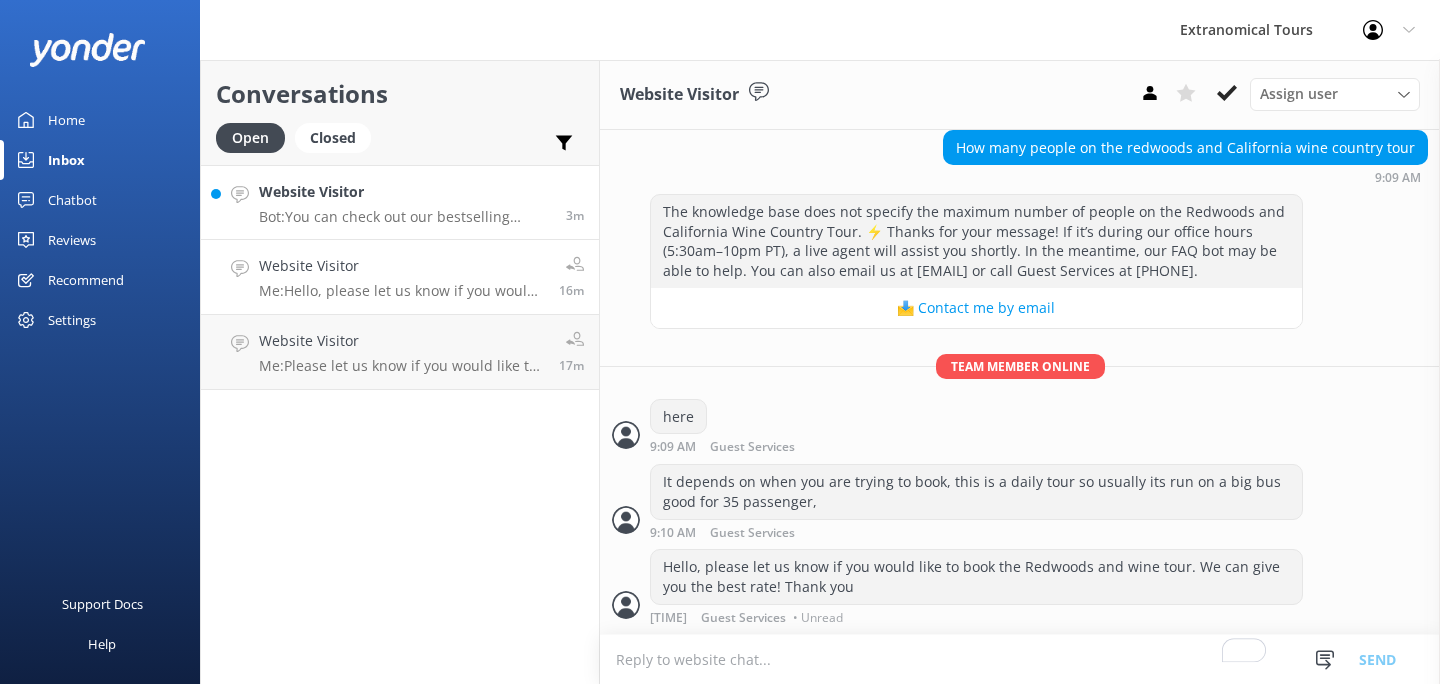 click on "Website Visitor" at bounding box center (405, 192) 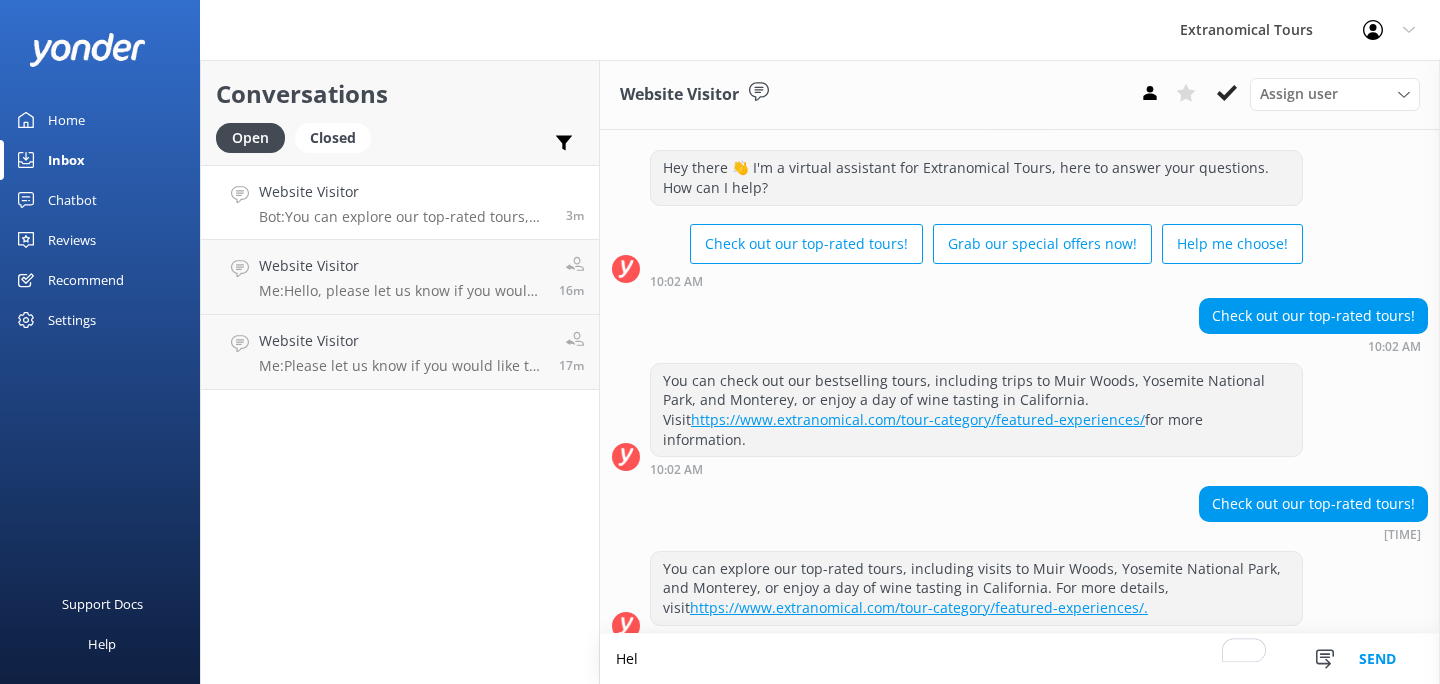 scroll, scrollTop: 33, scrollLeft: 0, axis: vertical 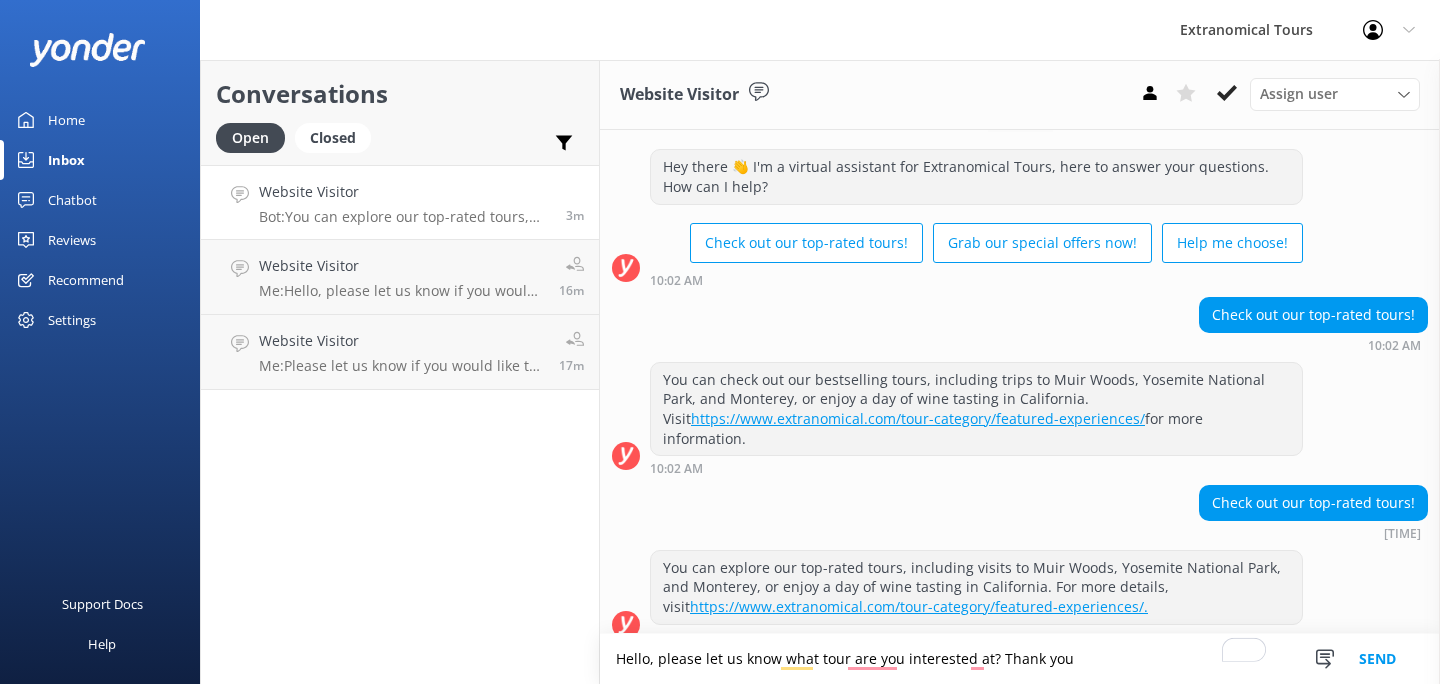click on "Hello, please let us know what tour are you interested at? Thank you" at bounding box center (1020, 659) 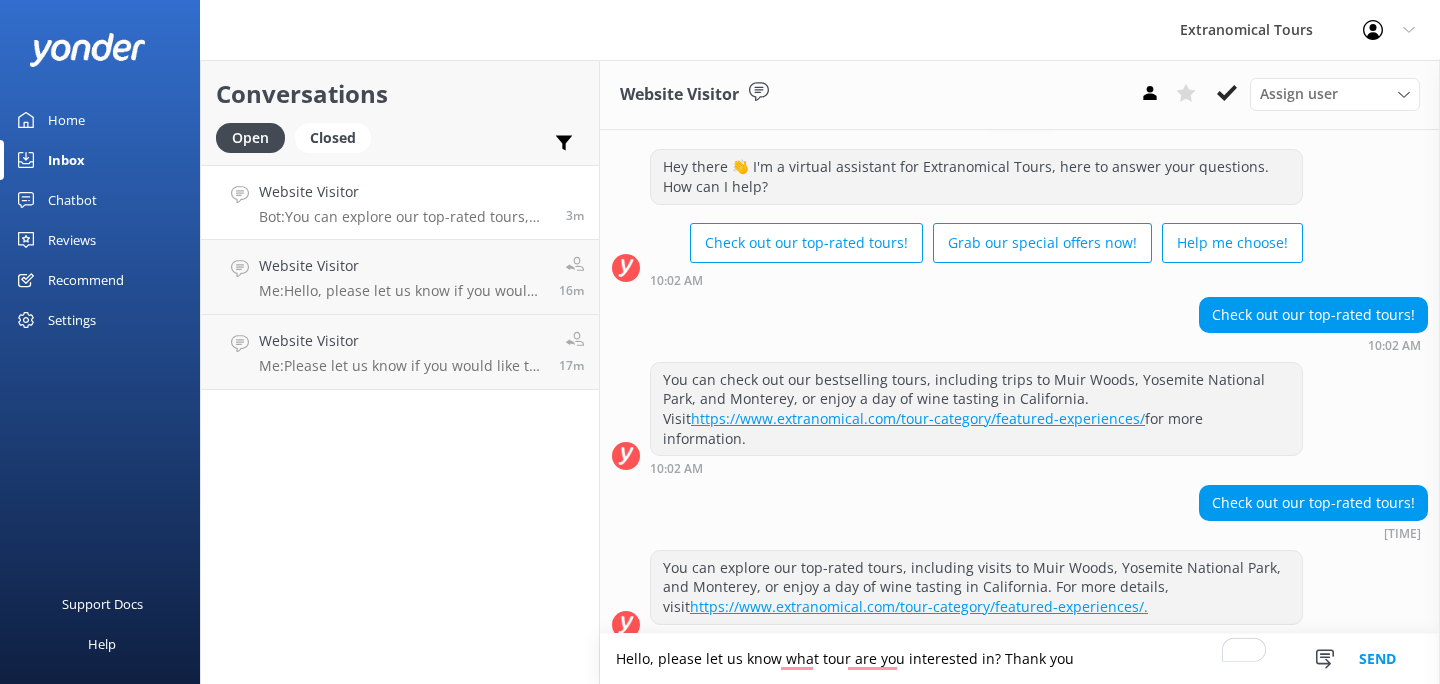 drag, startPoint x: 1074, startPoint y: 662, endPoint x: 995, endPoint y: 657, distance: 79.15807 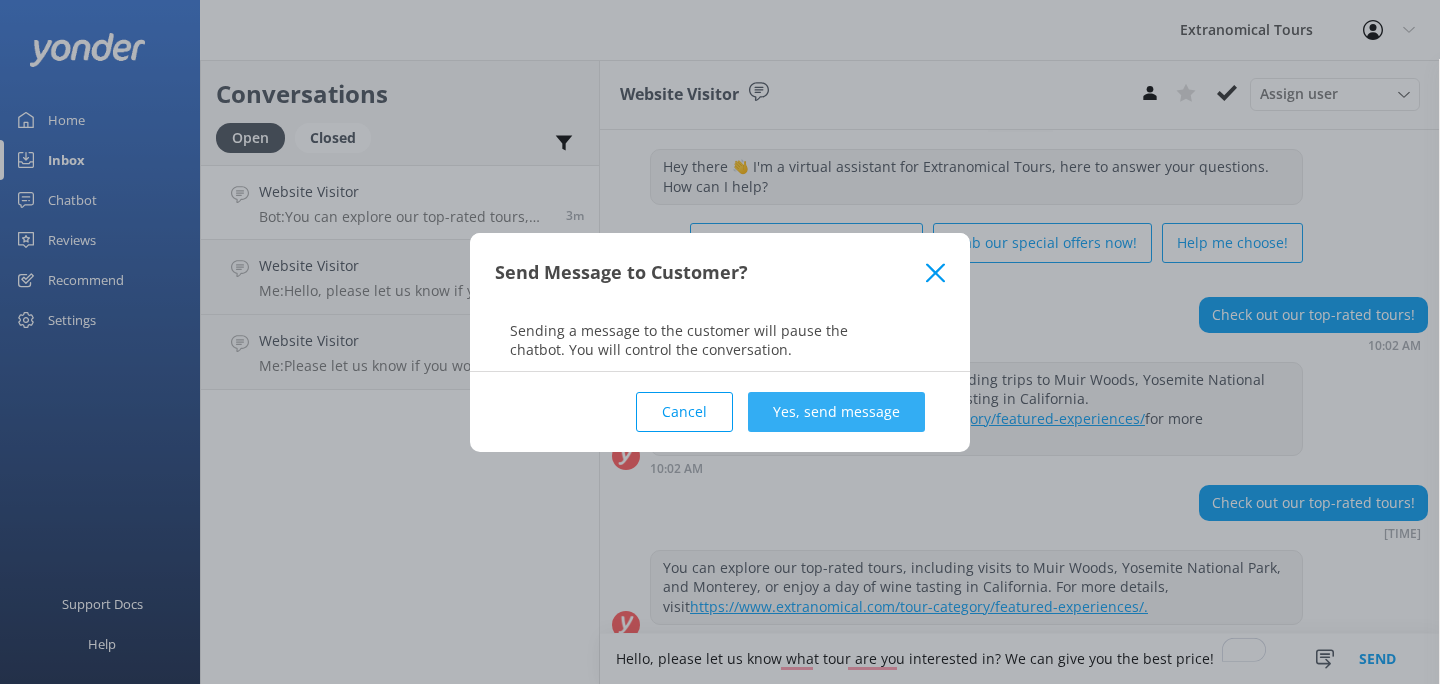type on "Hello, please let us know what tour are you interested in? We can give you the best price!" 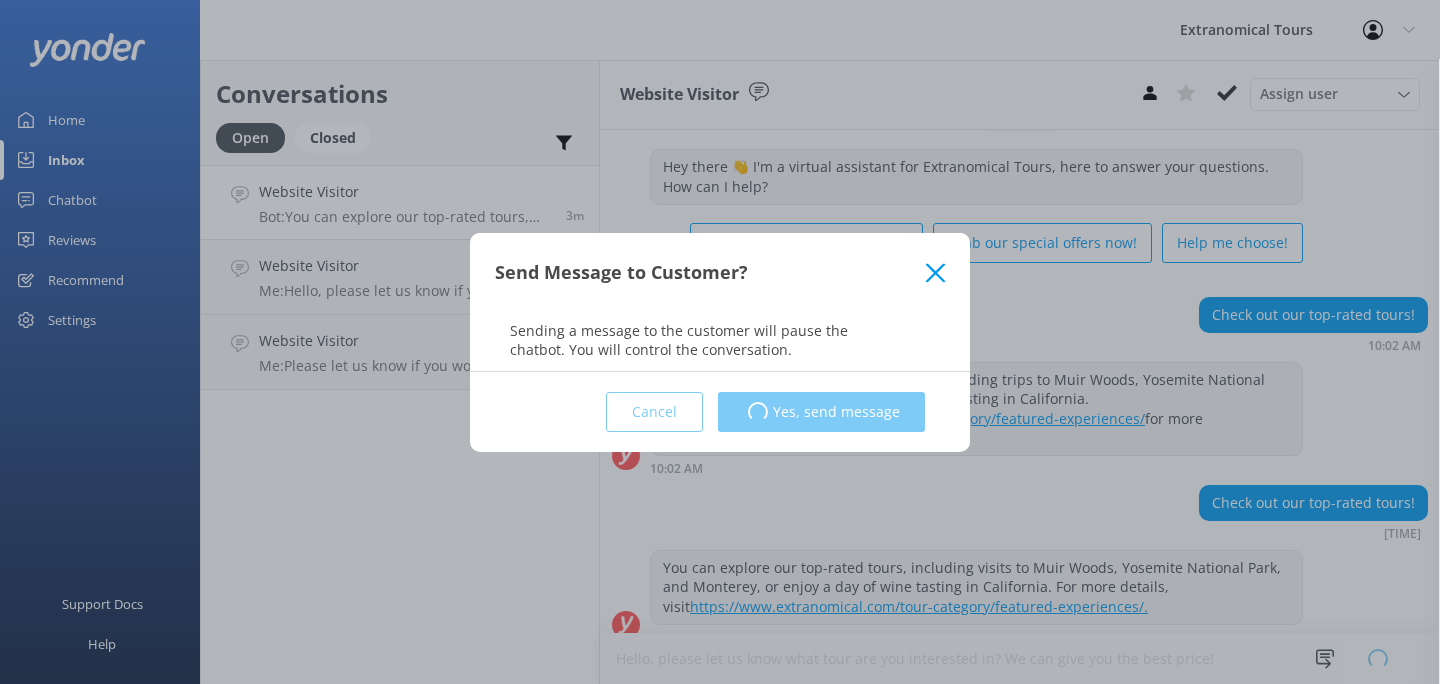 type 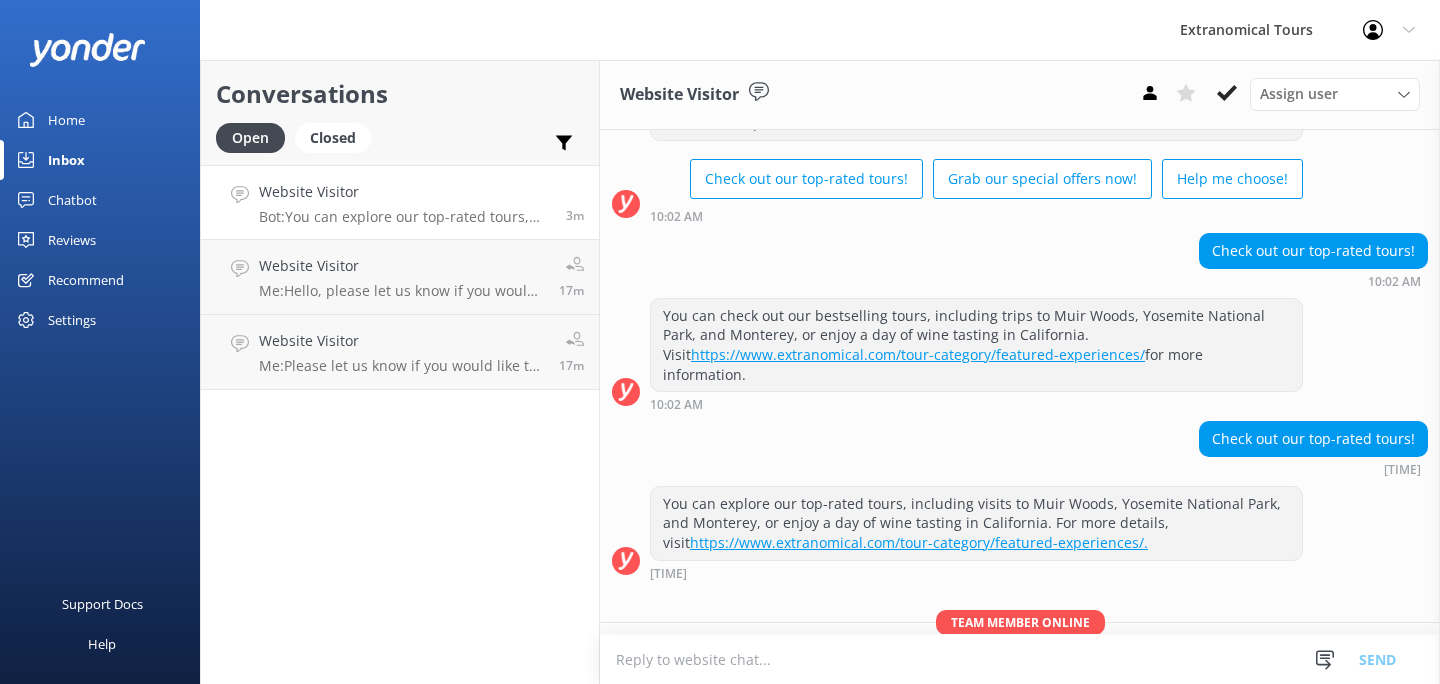 scroll, scrollTop: 161, scrollLeft: 0, axis: vertical 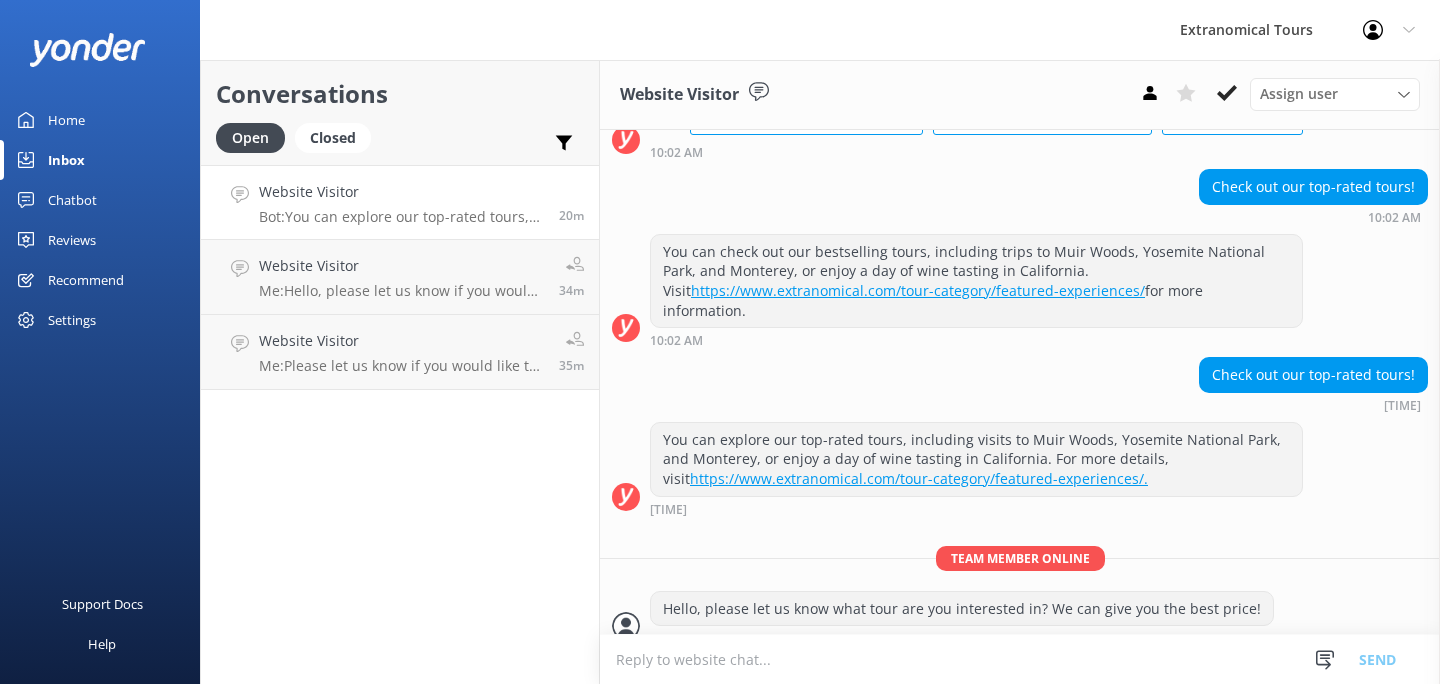click on "Website Visitor" at bounding box center (401, 192) 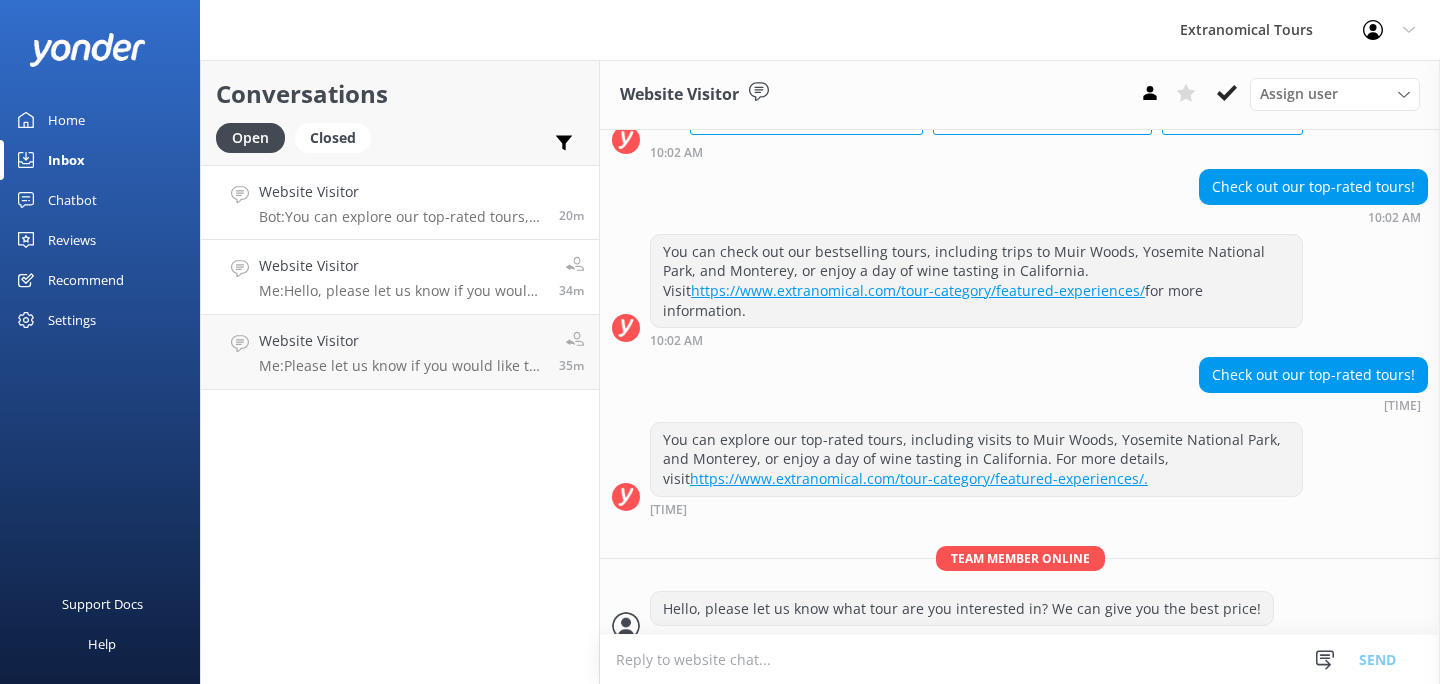 click on "Website Visitor Me:  Hello, please let us know if you would like to book the Redwoods and wine tour. We can give you the best rate! Thank you 34m" at bounding box center (400, 277) 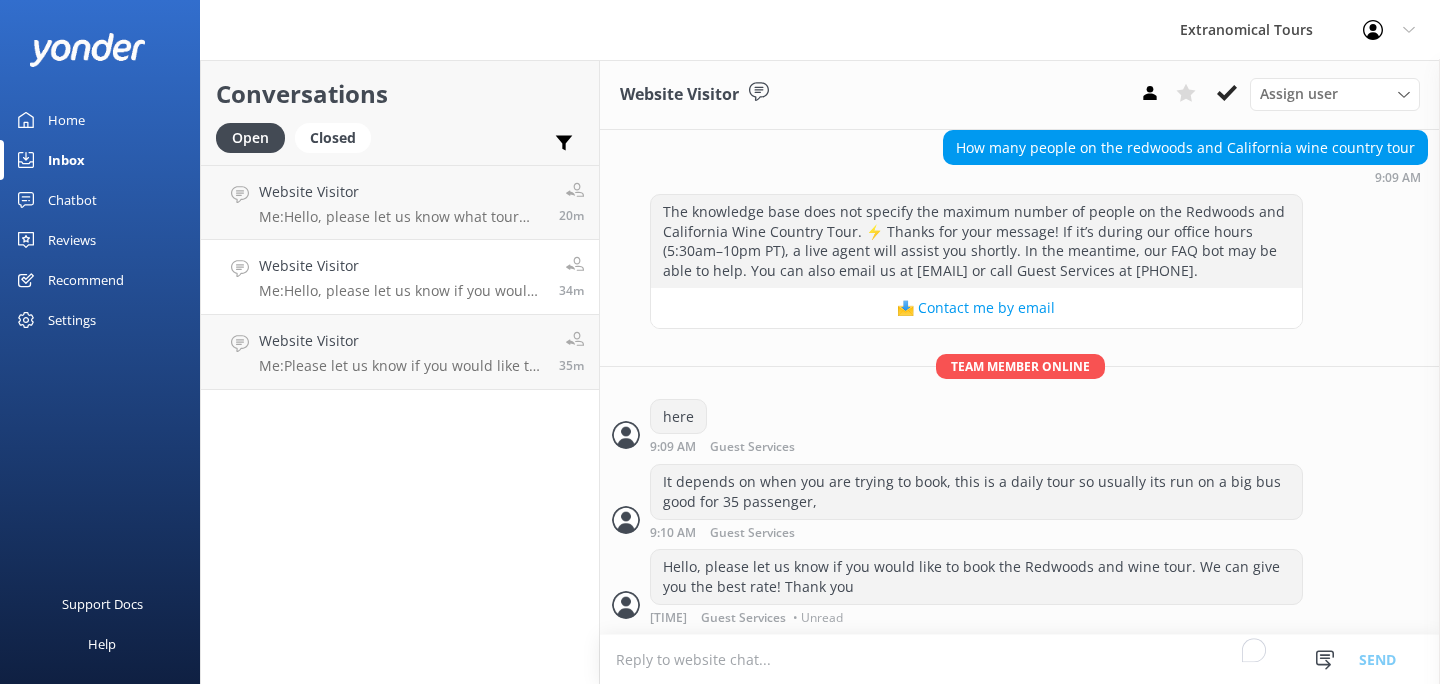 scroll, scrollTop: 622, scrollLeft: 0, axis: vertical 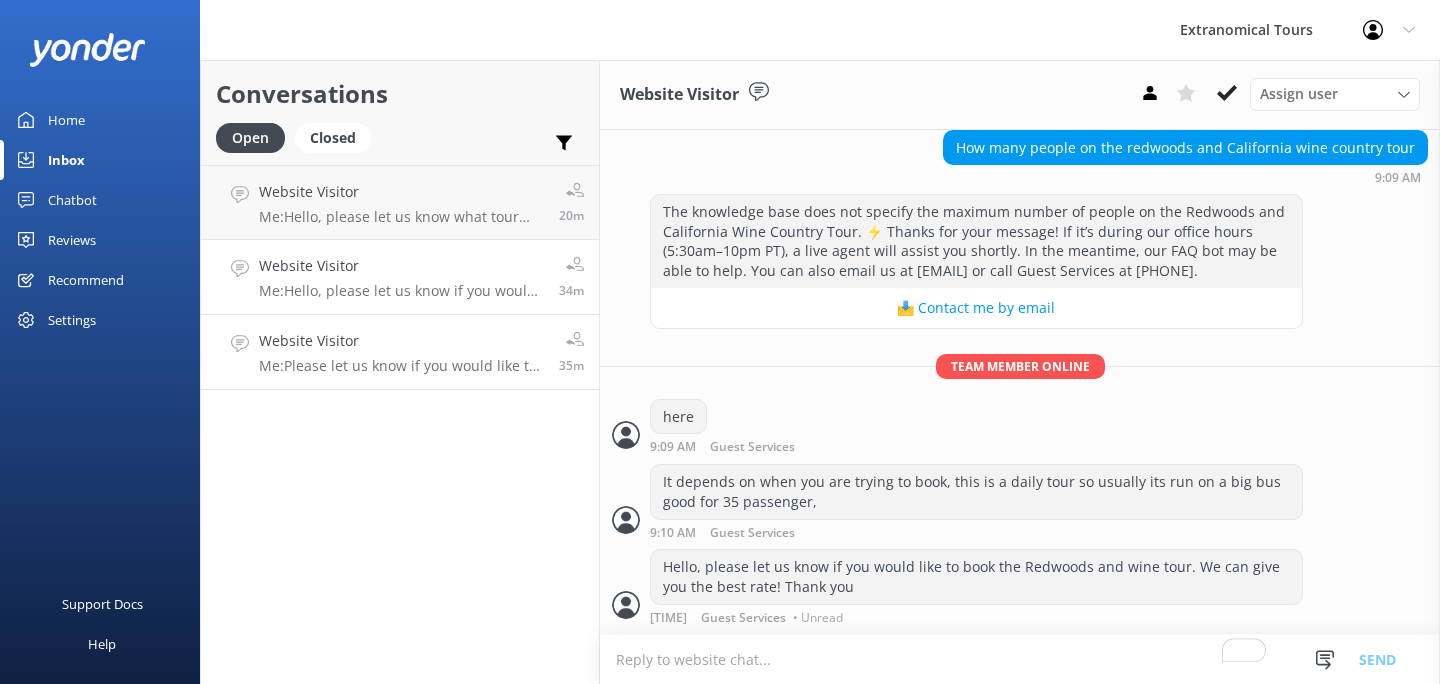 click on "Me: Please let us know if you would like to secure the seat, please call us at [PHONE]. We only have 2 seats left for the Yosemite Tour tomorrow." at bounding box center (401, 366) 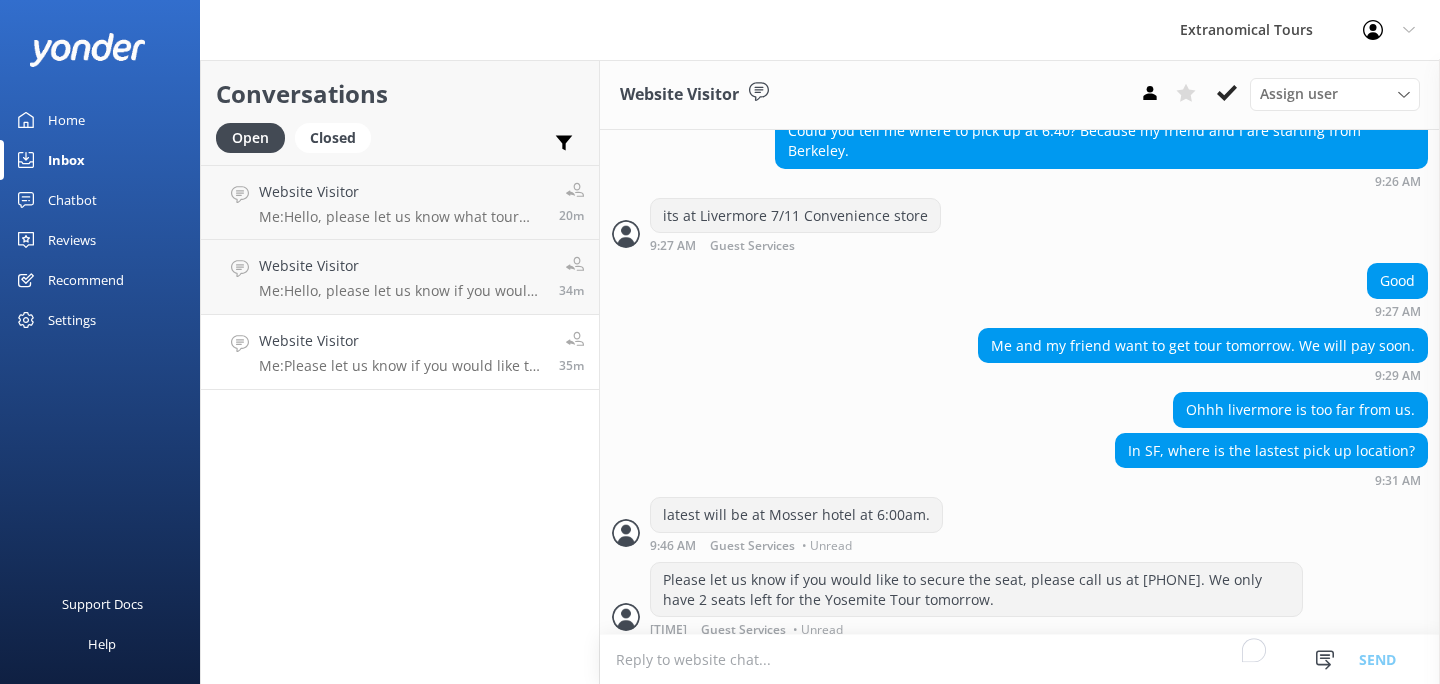 scroll, scrollTop: 1101, scrollLeft: 0, axis: vertical 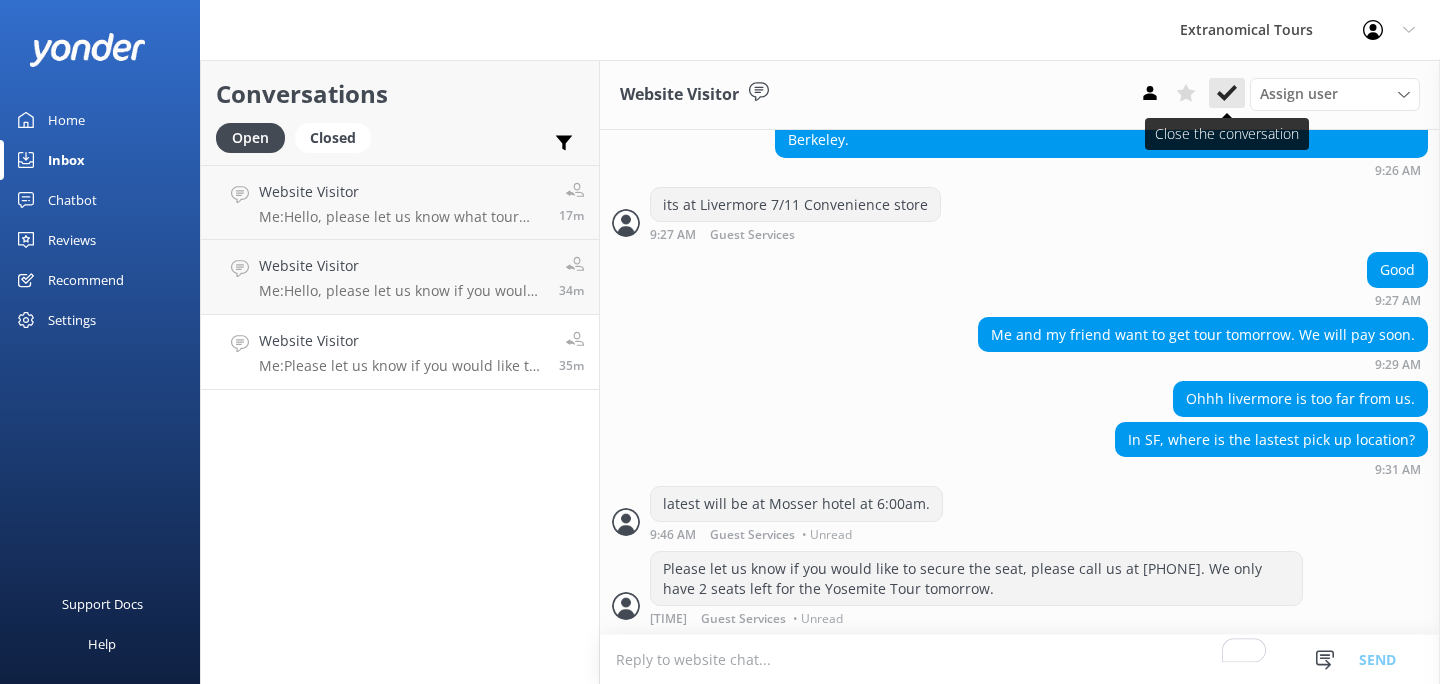 click 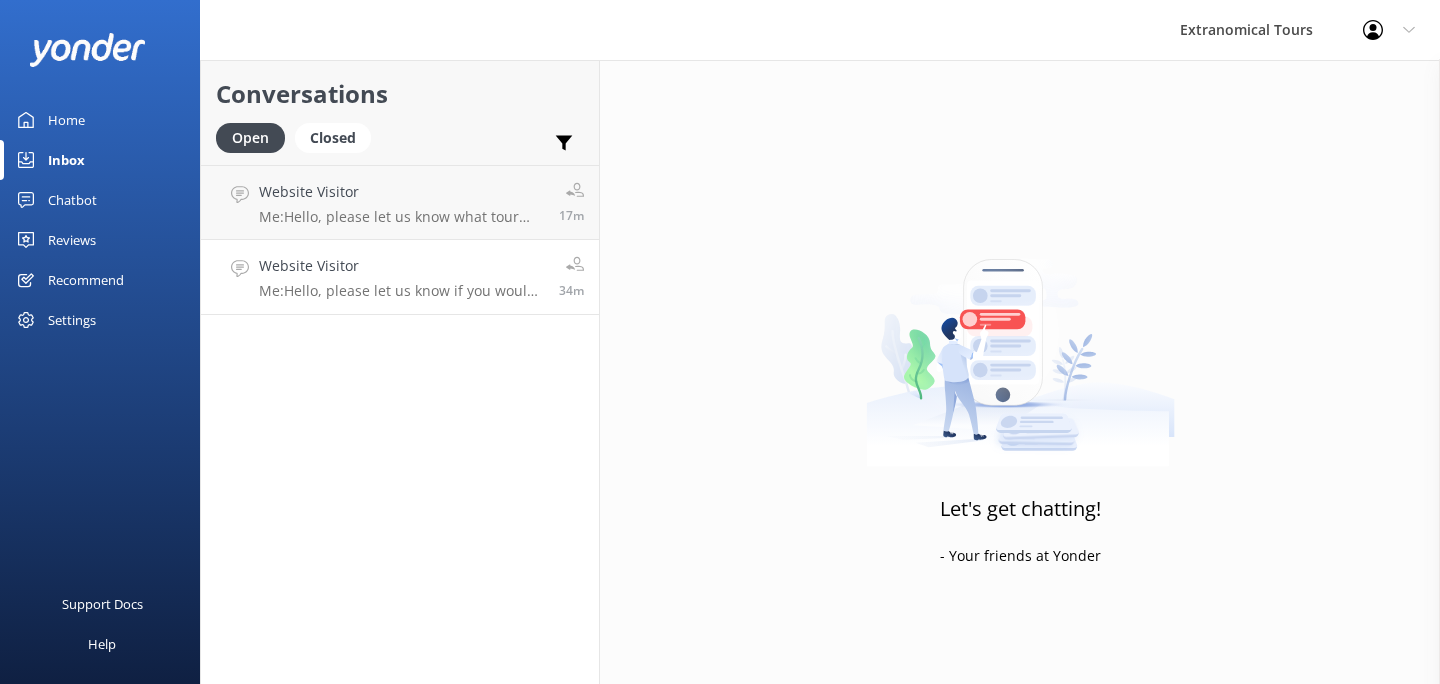 click on "Website Visitor" at bounding box center (401, 266) 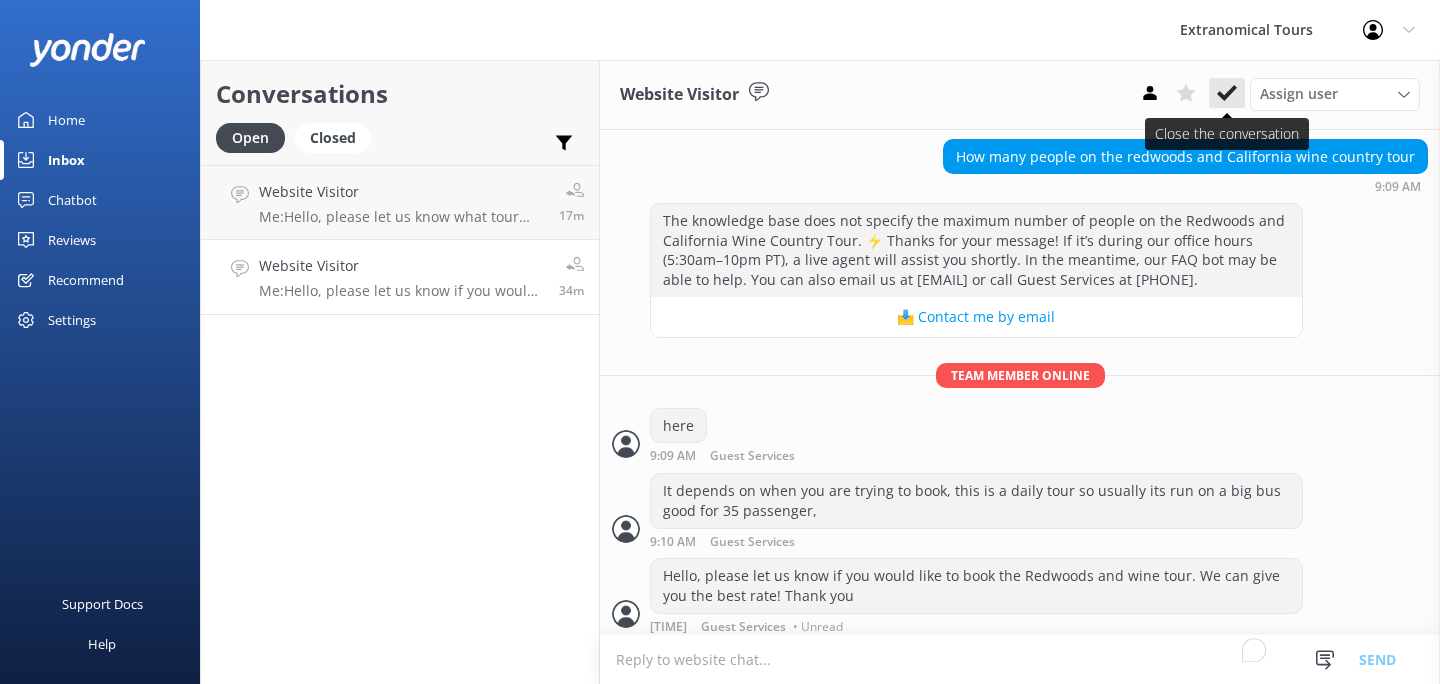 scroll, scrollTop: 622, scrollLeft: 0, axis: vertical 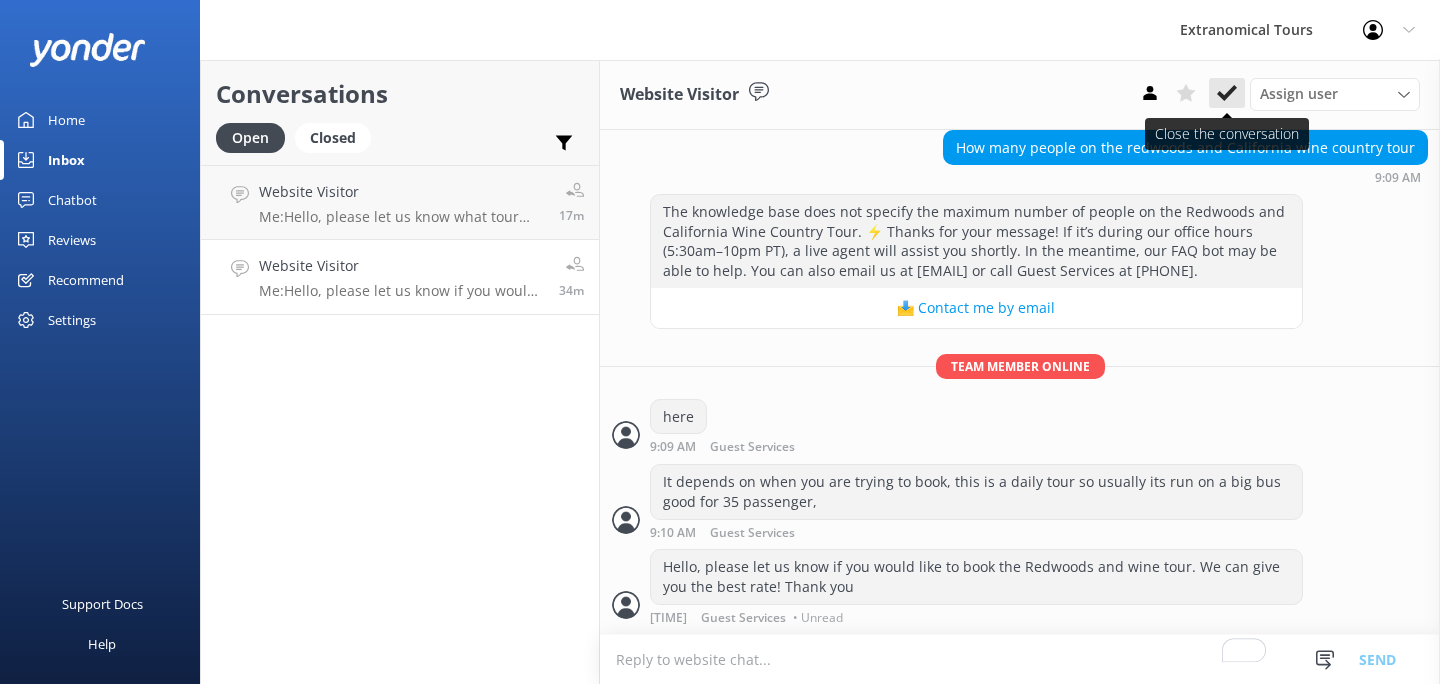 click 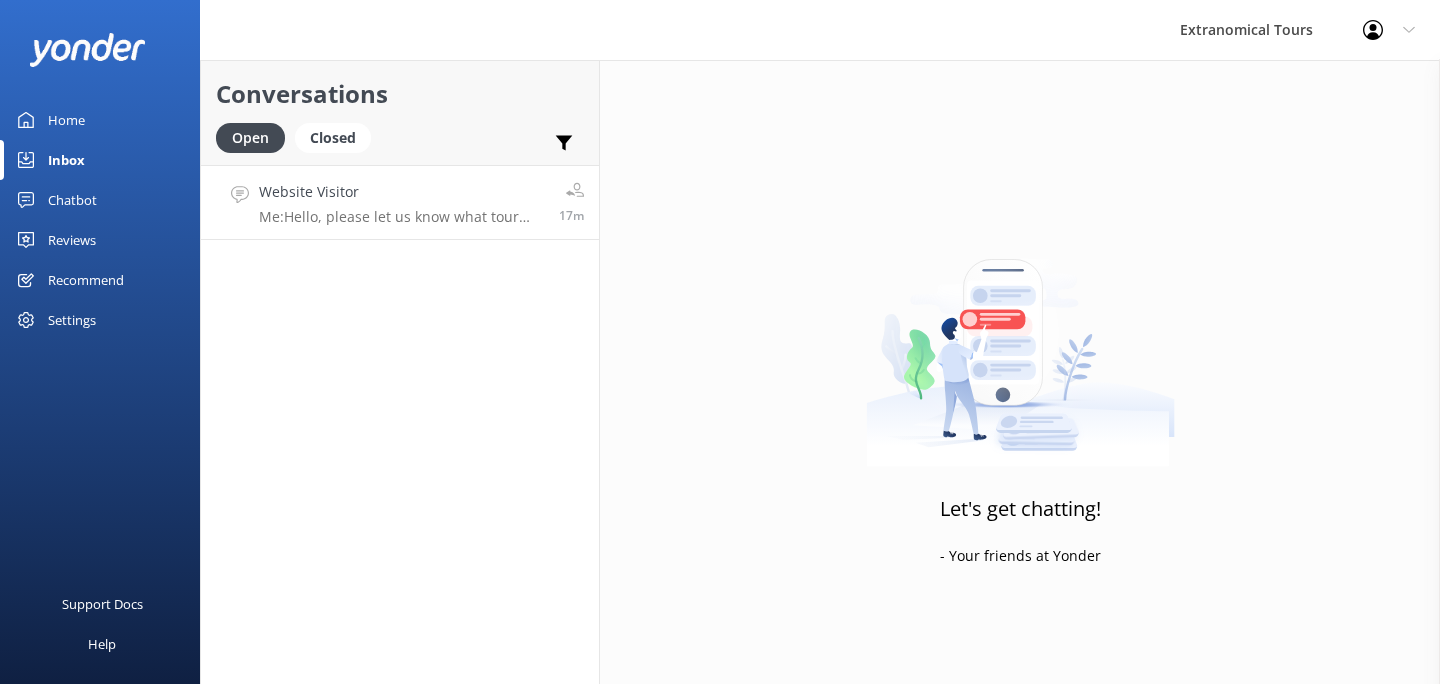 click on "Website Visitor Me: Hello, please let us know what tour are you interested in? We can give you the best price!" at bounding box center [401, 202] 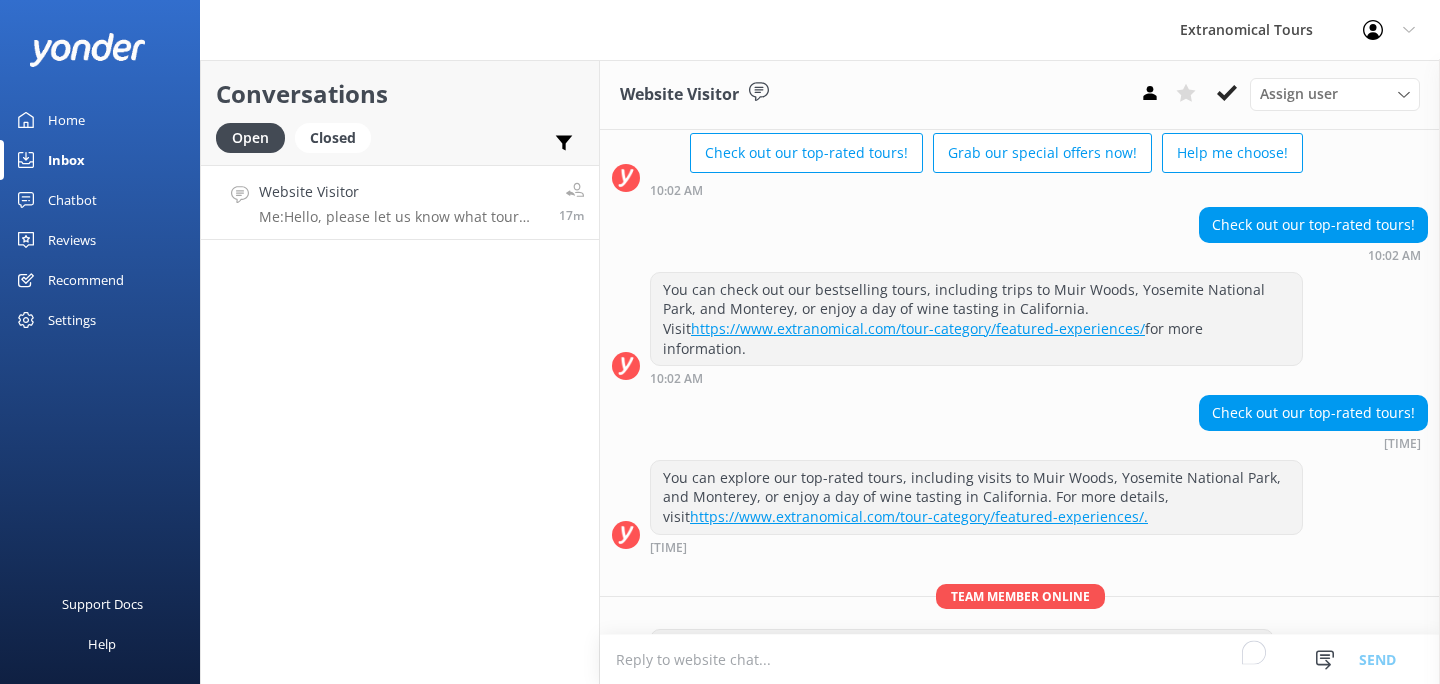 scroll, scrollTop: 161, scrollLeft: 0, axis: vertical 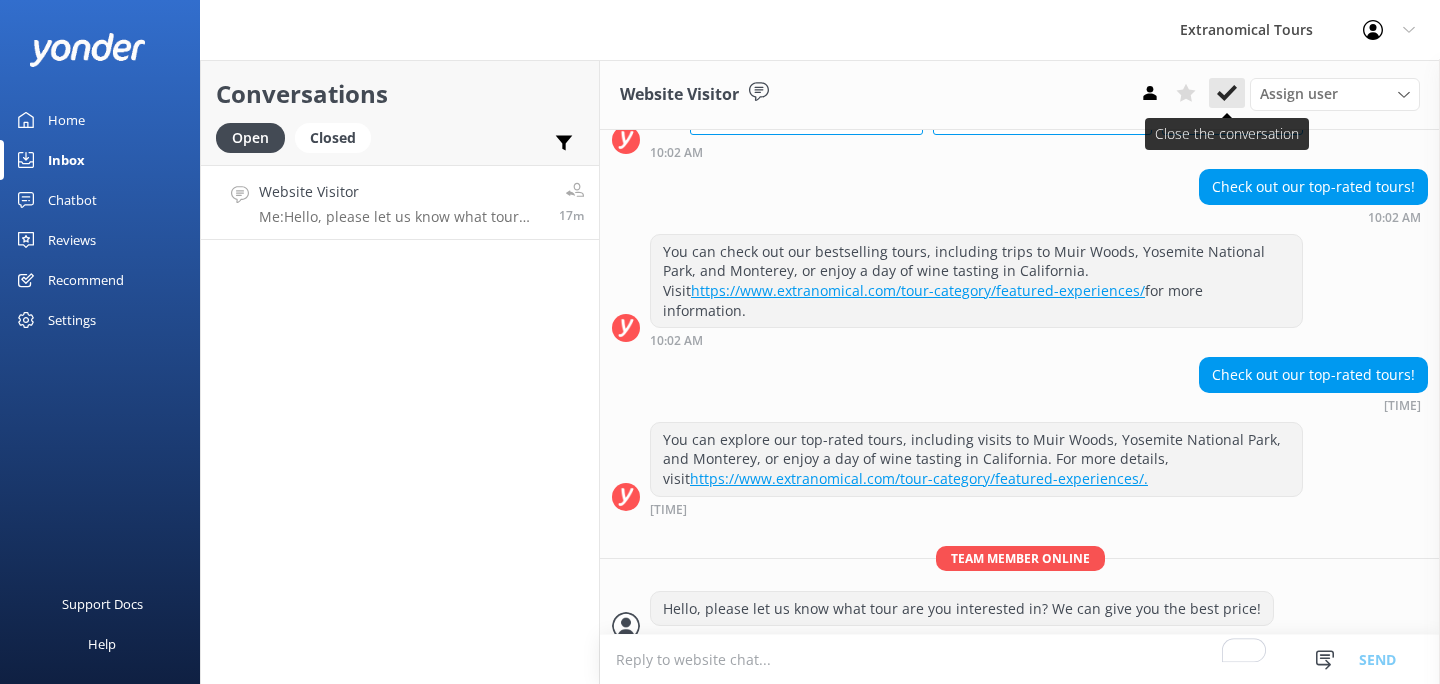 click 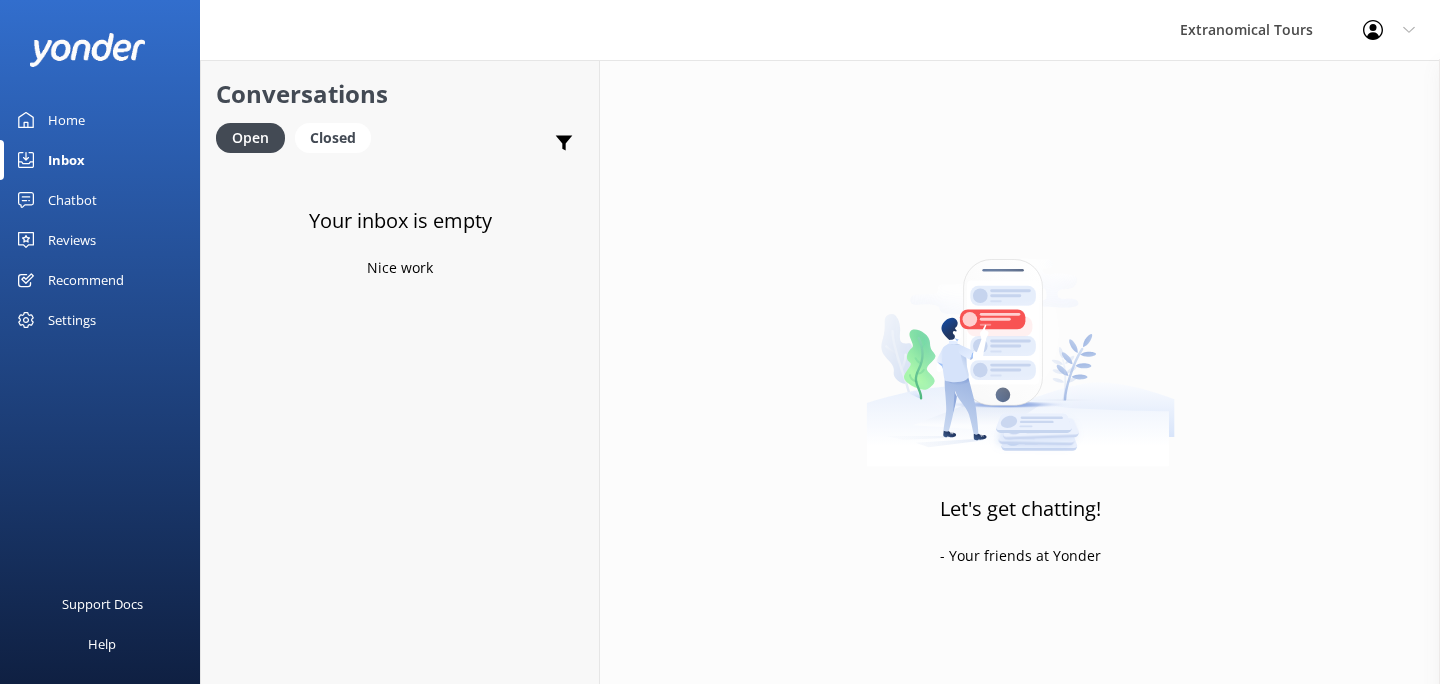scroll, scrollTop: 0, scrollLeft: 0, axis: both 